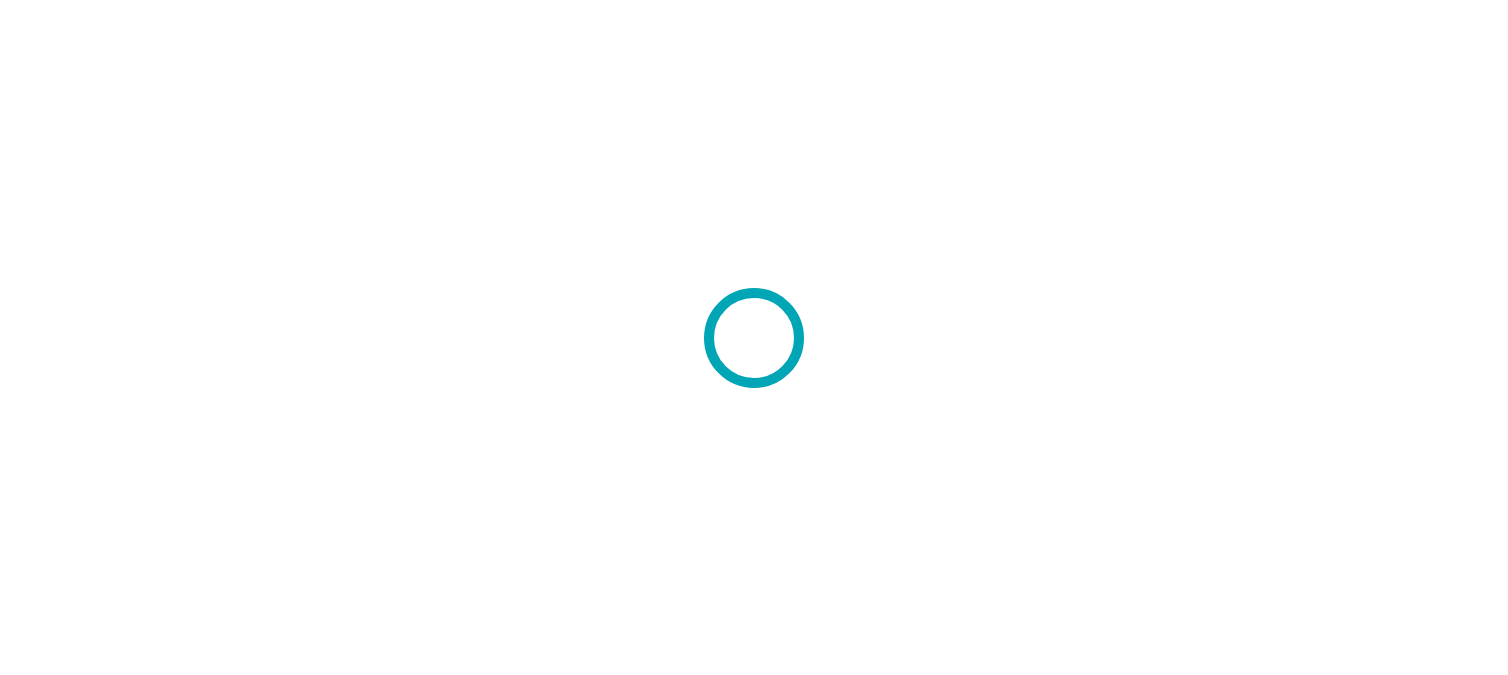 scroll, scrollTop: 0, scrollLeft: 0, axis: both 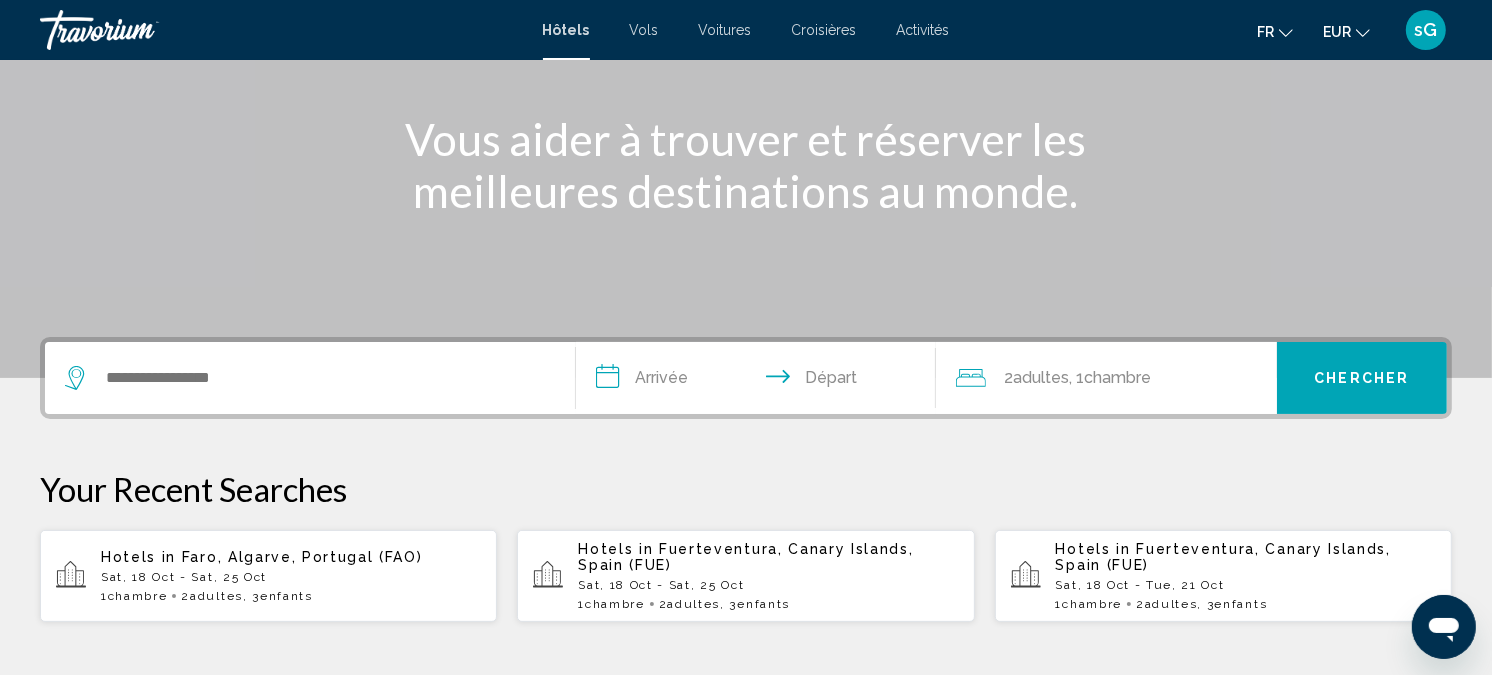 click on "sG" at bounding box center [1426, 30] 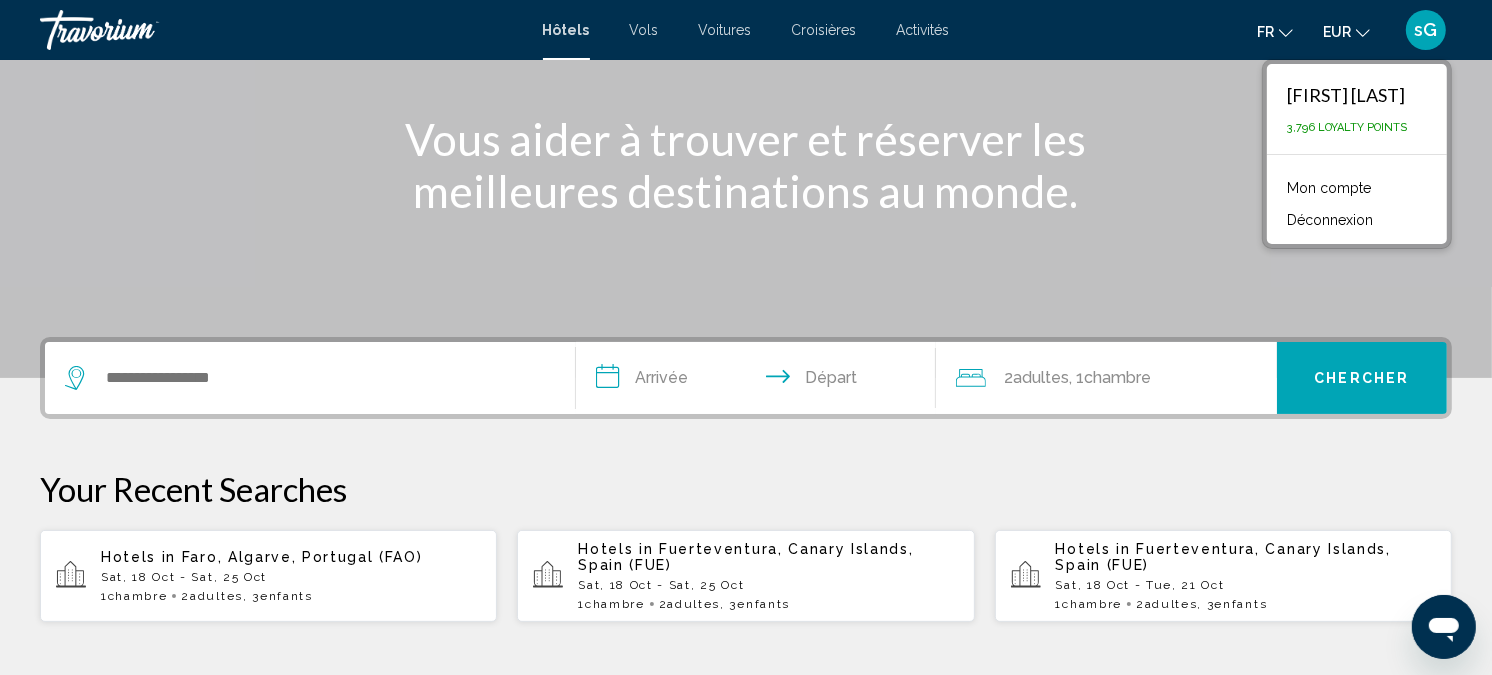 click on "Activités" at bounding box center [923, 30] 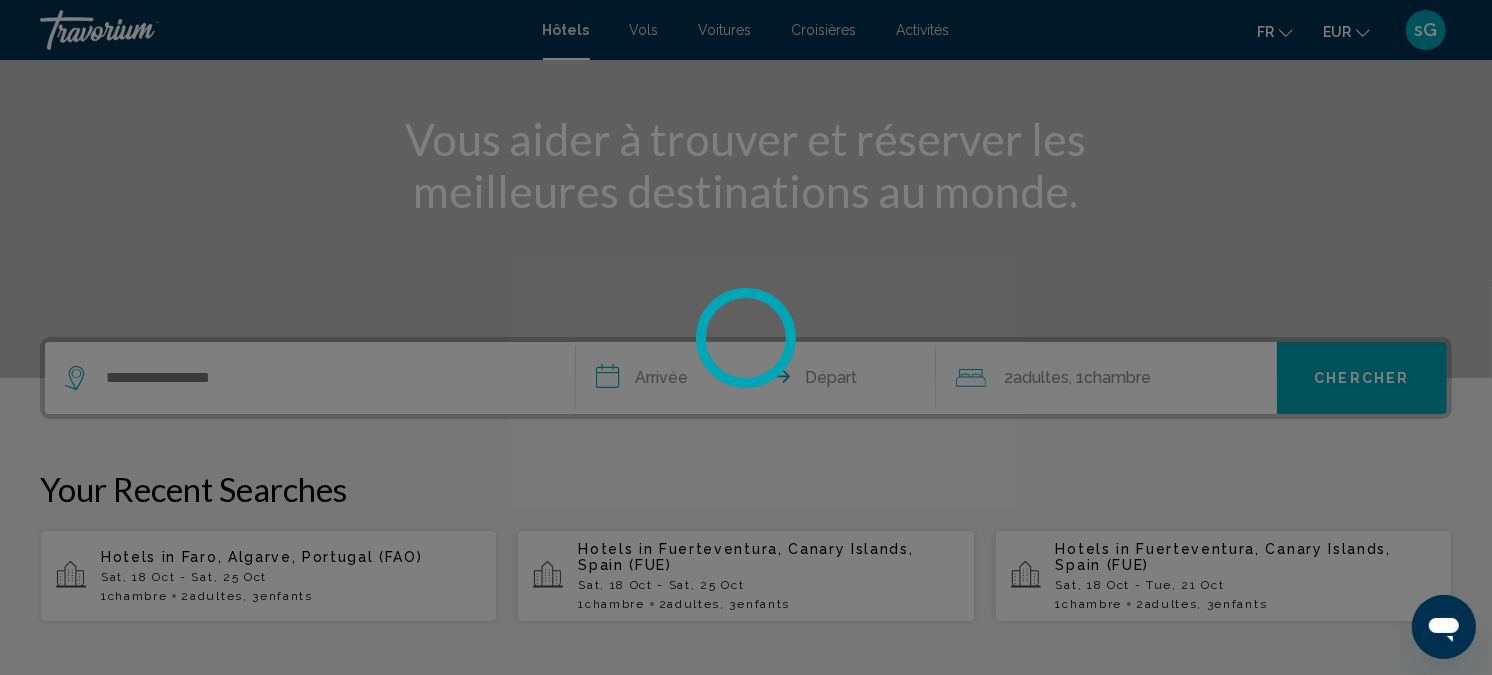 scroll, scrollTop: 0, scrollLeft: 0, axis: both 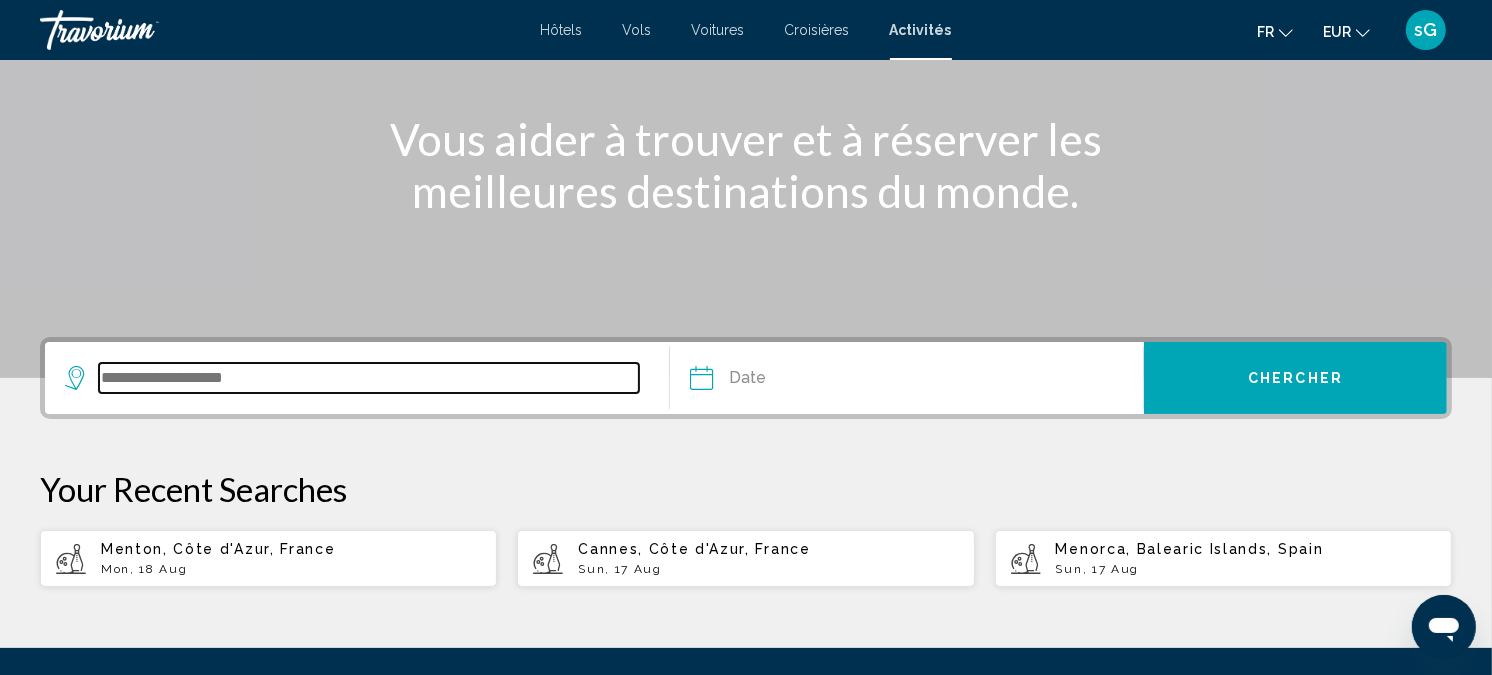 click at bounding box center (369, 378) 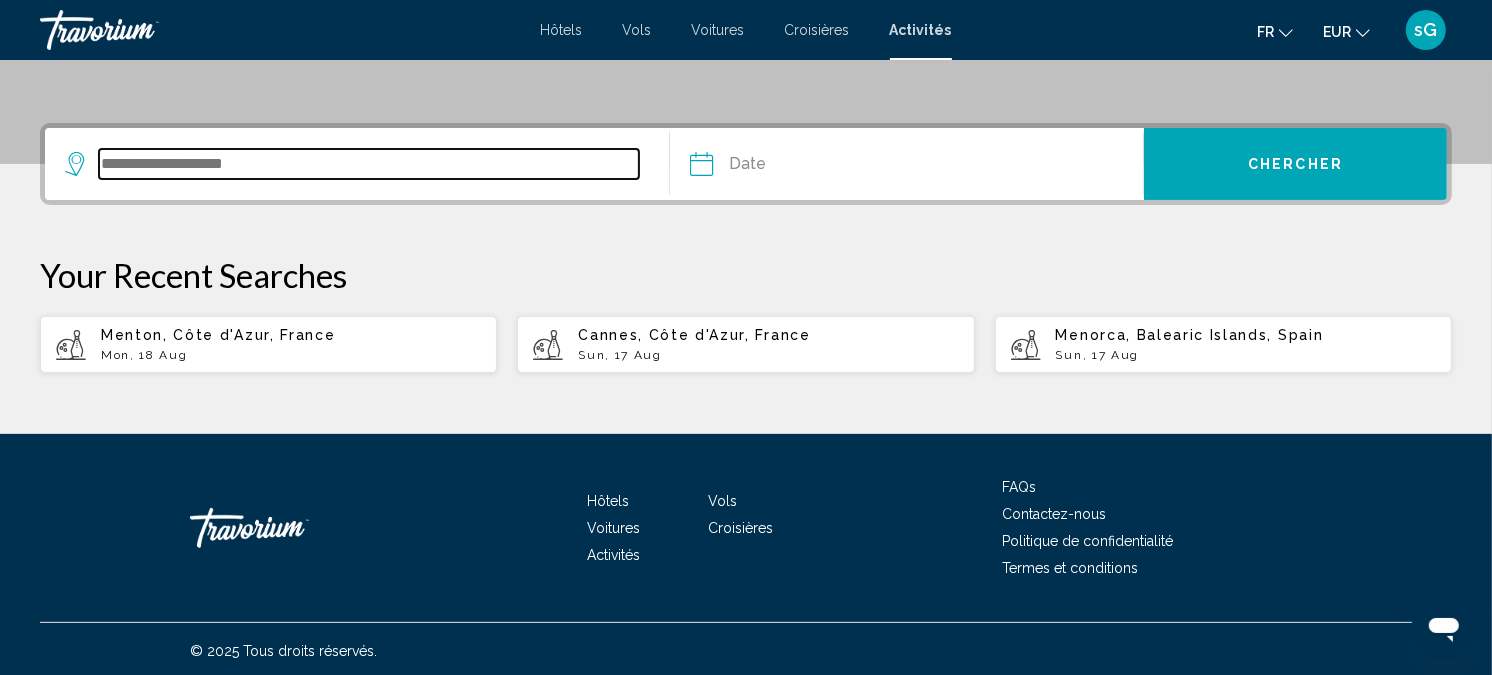 scroll, scrollTop: 438, scrollLeft: 0, axis: vertical 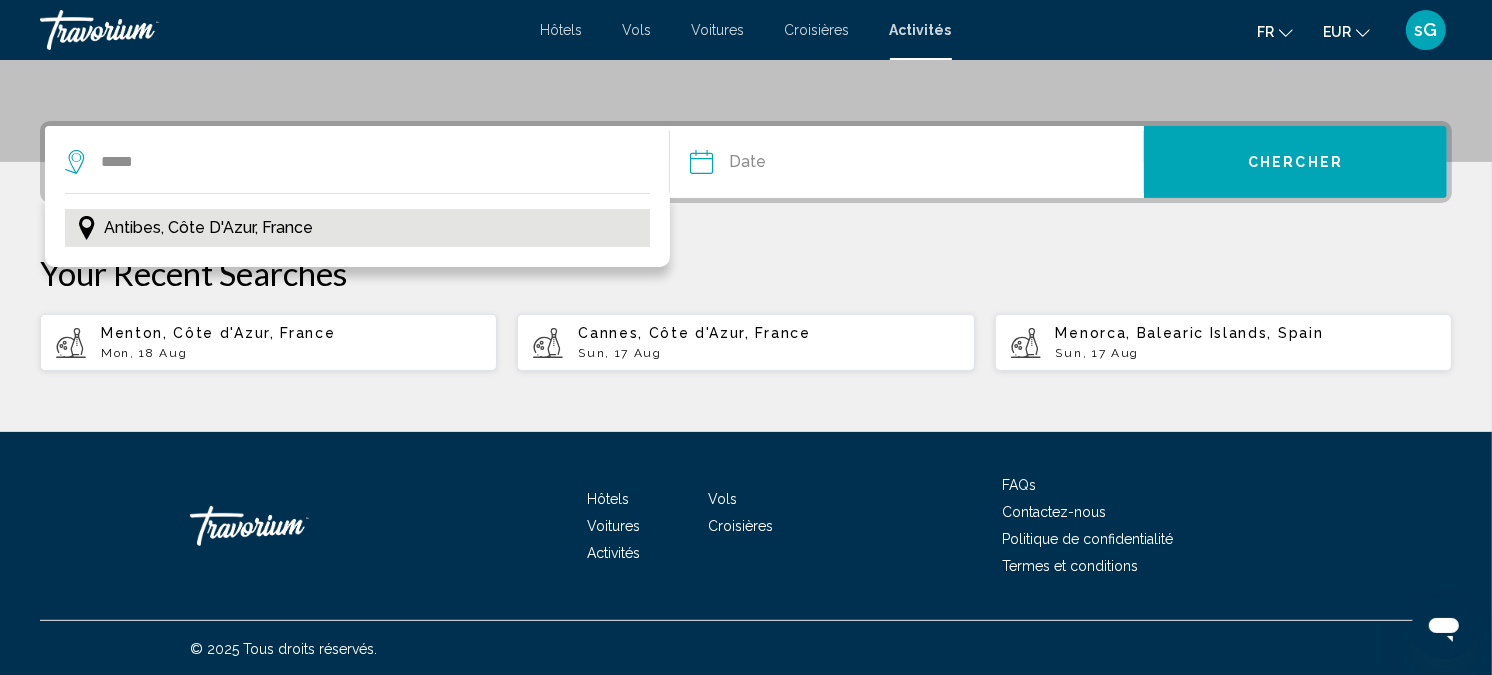 click on "Antibes, Côte d'Azur, France" at bounding box center (208, 228) 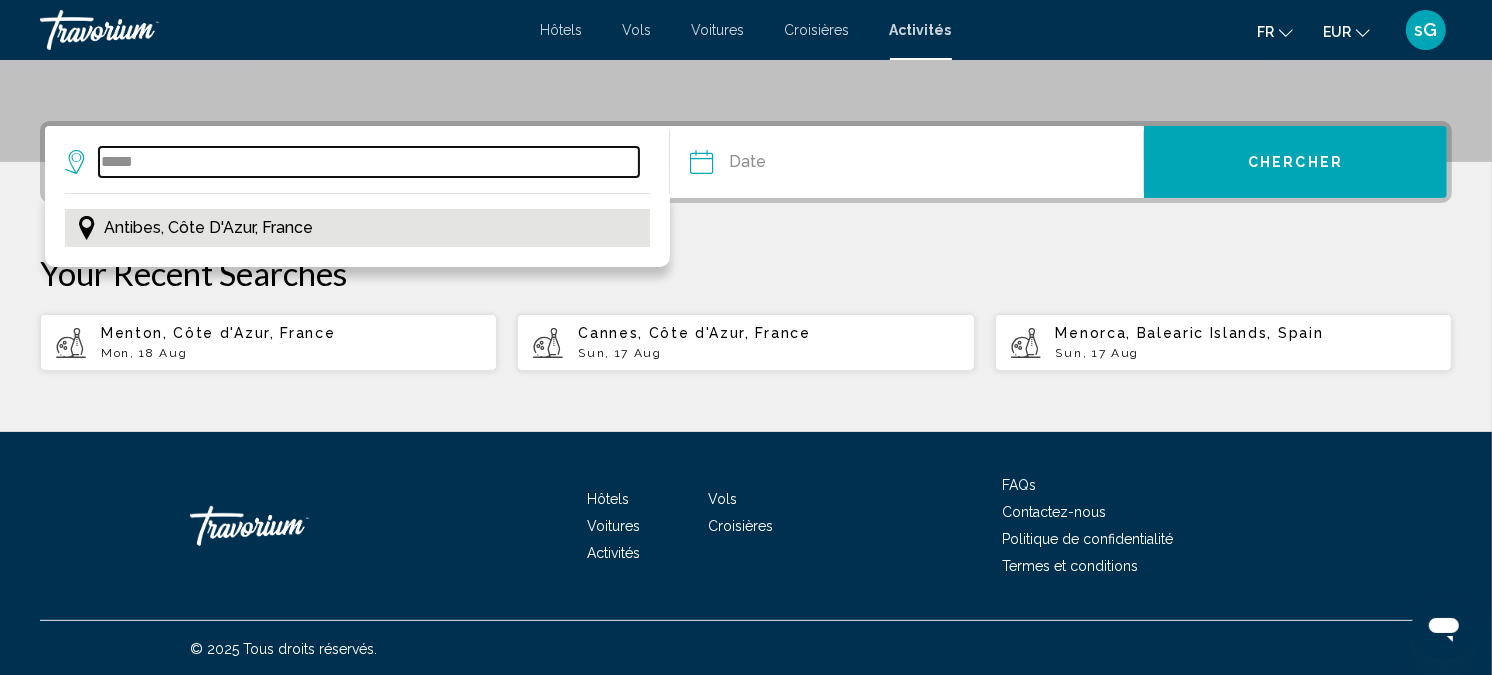 type on "**********" 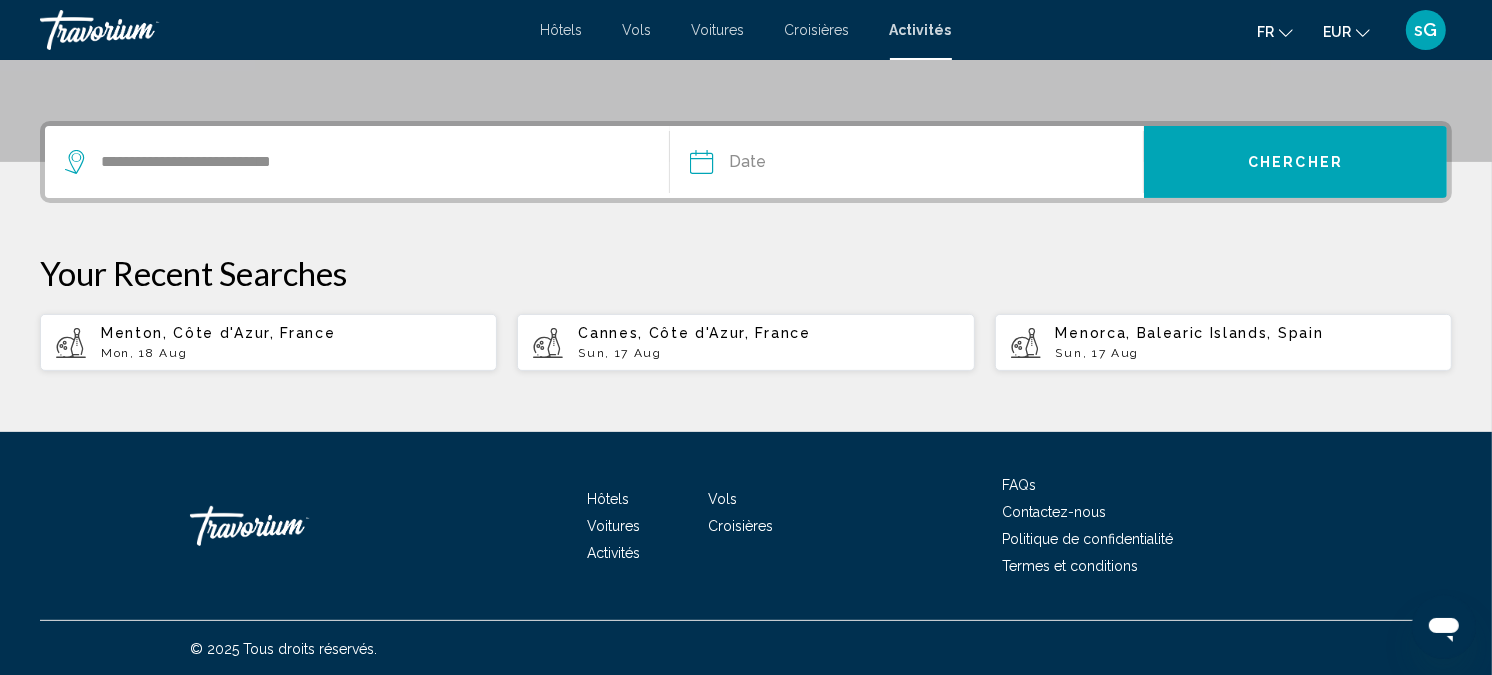 click at bounding box center (802, 165) 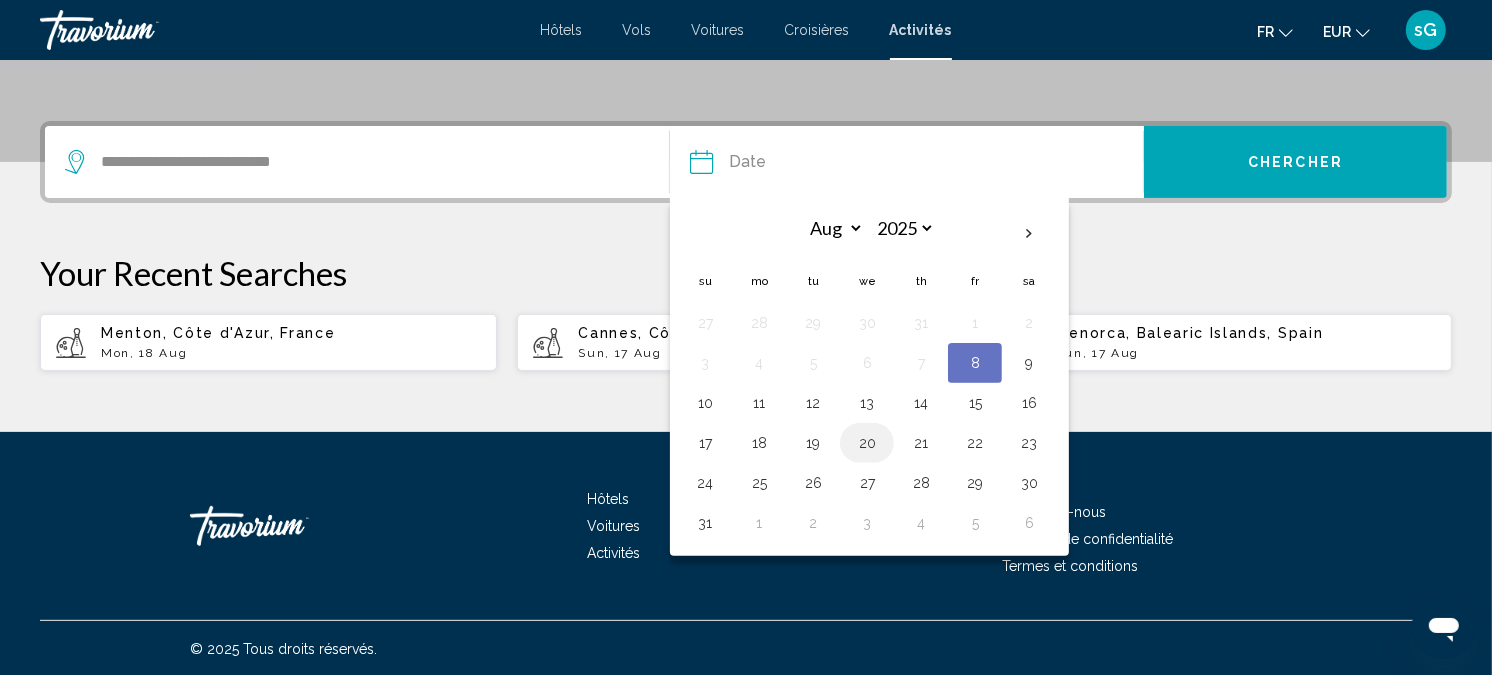 click on "20" at bounding box center (867, 443) 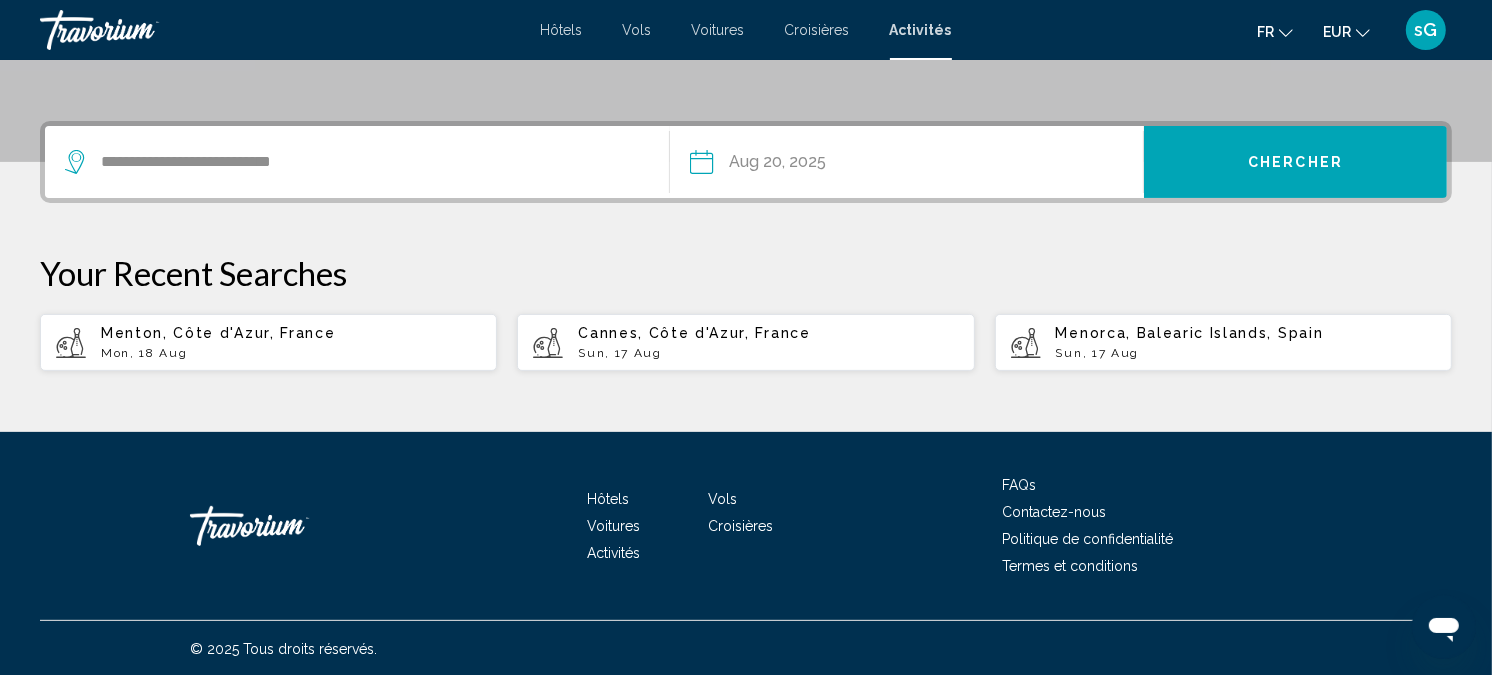 click on "Chercher" at bounding box center [1295, 163] 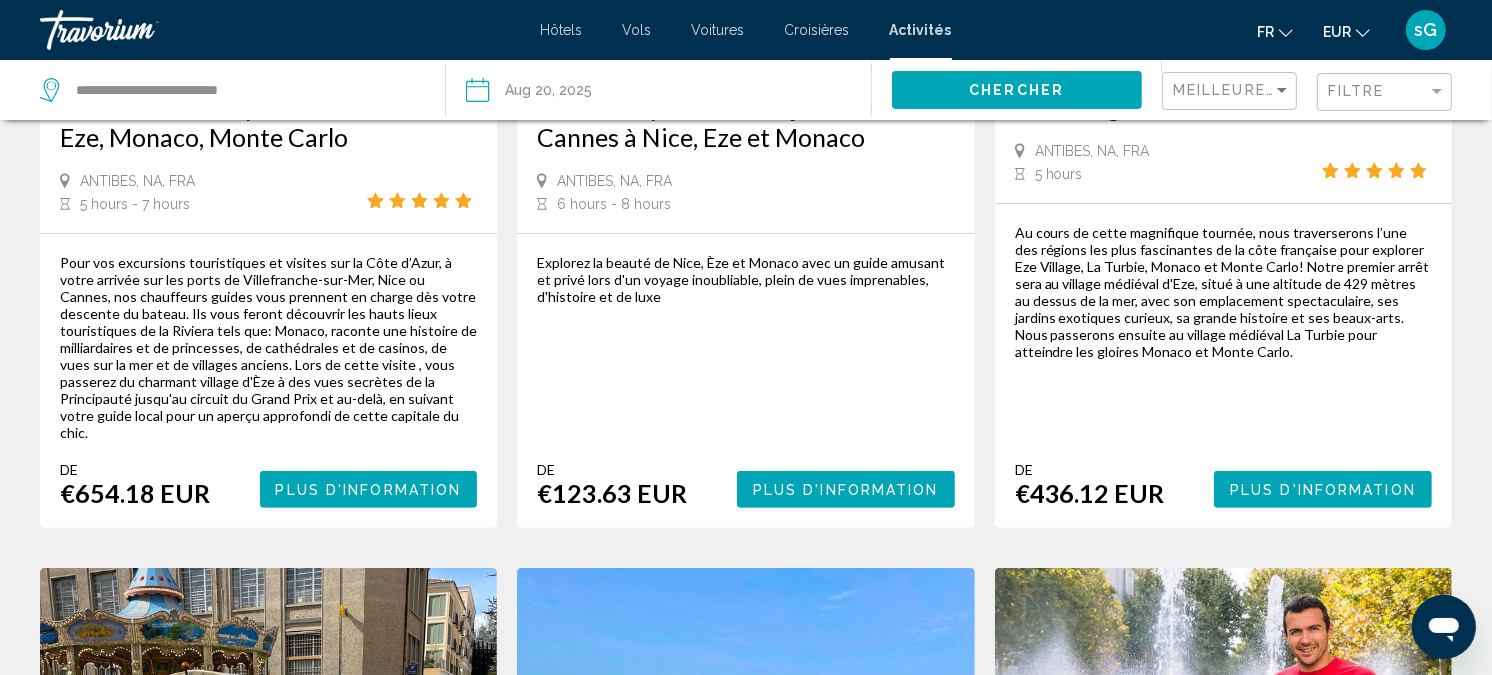 scroll, scrollTop: 0, scrollLeft: 0, axis: both 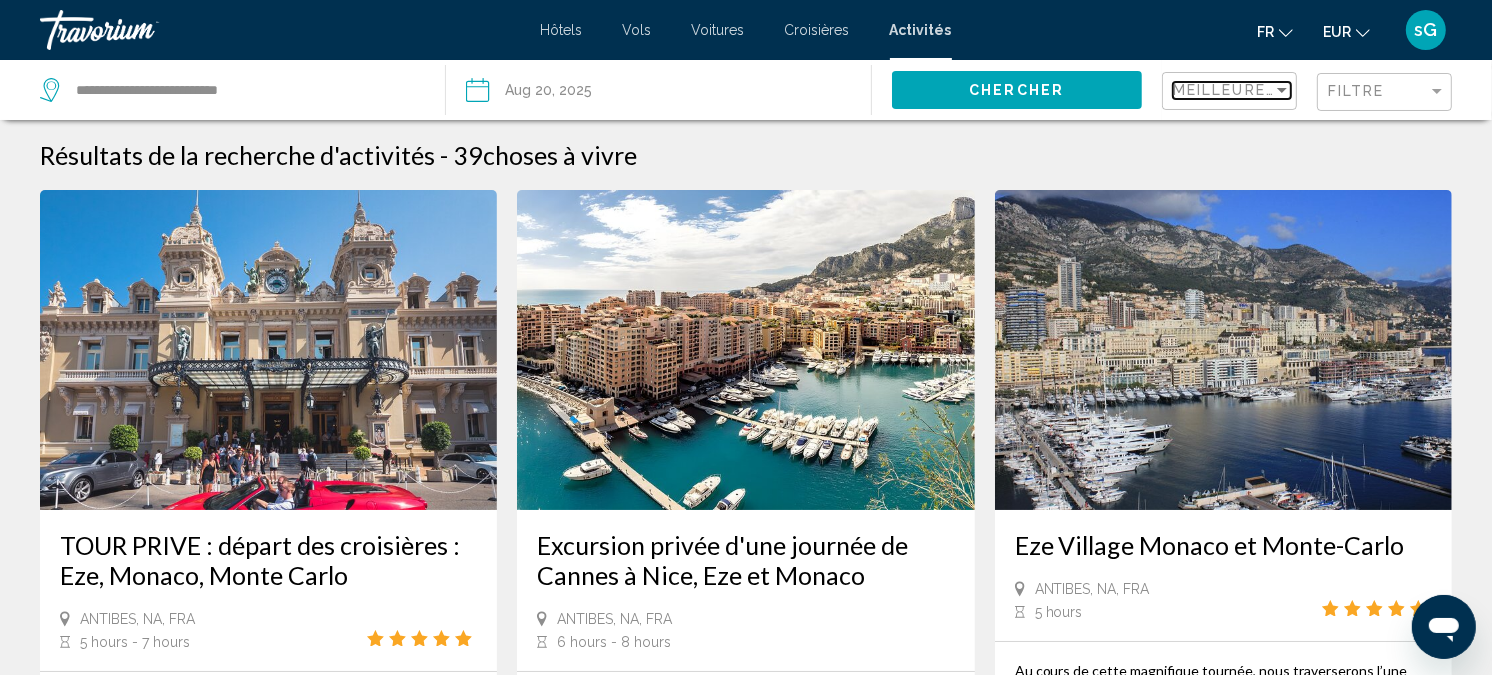 click on "Meilleures ventes" at bounding box center [1262, 90] 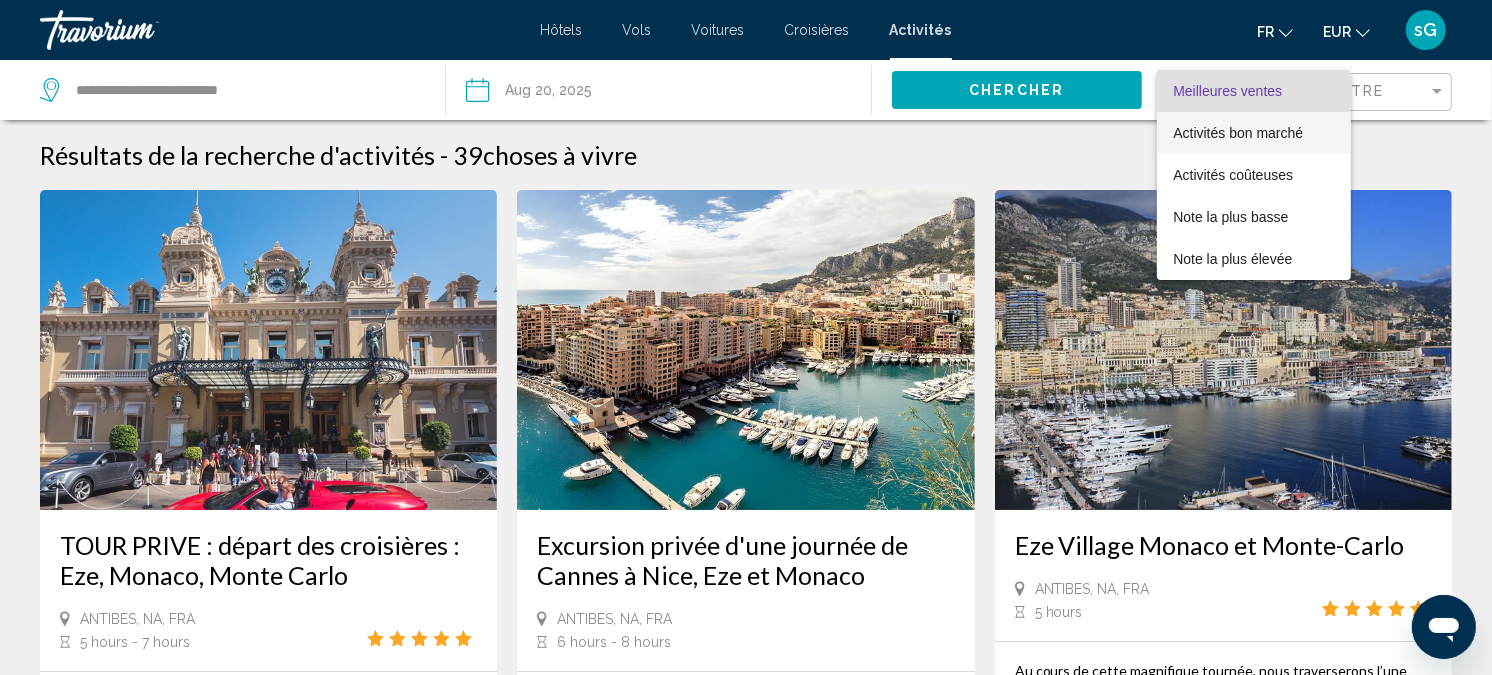 click on "Activités bon marché" at bounding box center (1238, 133) 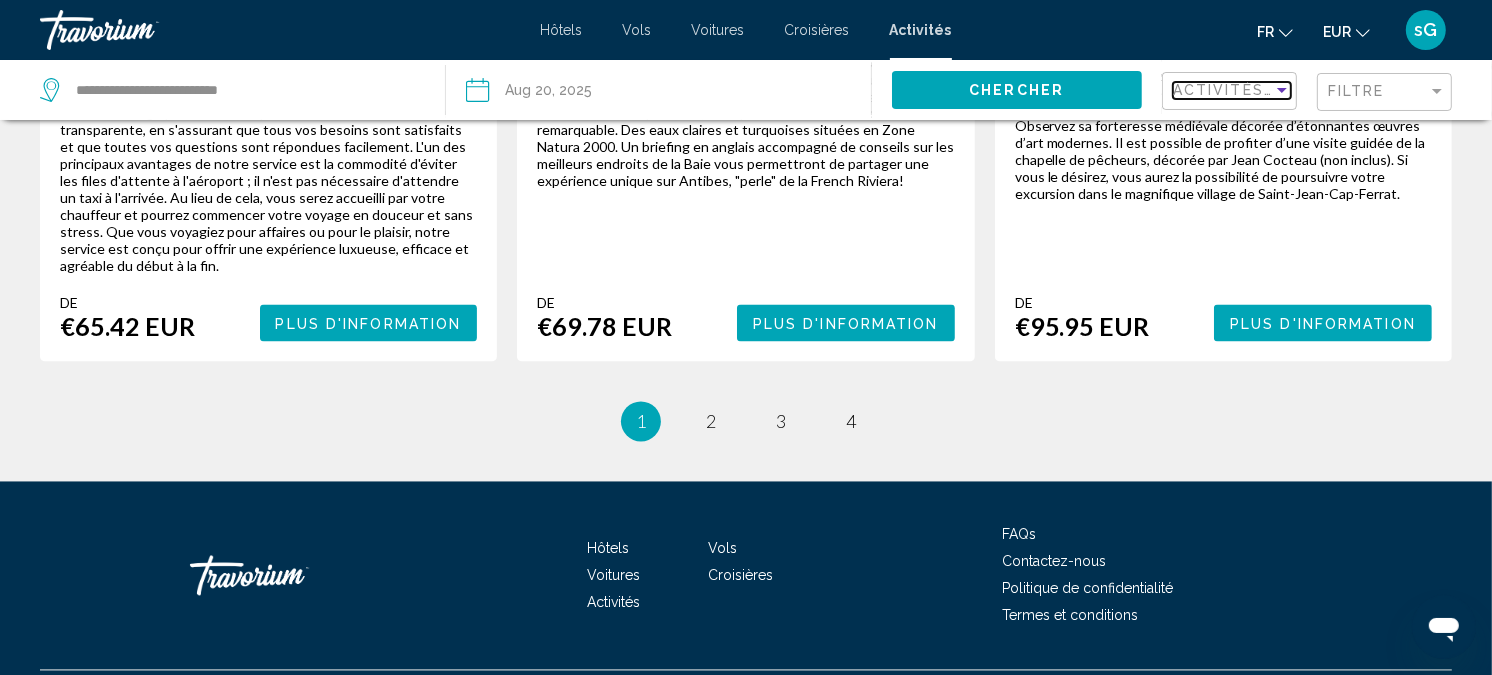 scroll, scrollTop: 3132, scrollLeft: 0, axis: vertical 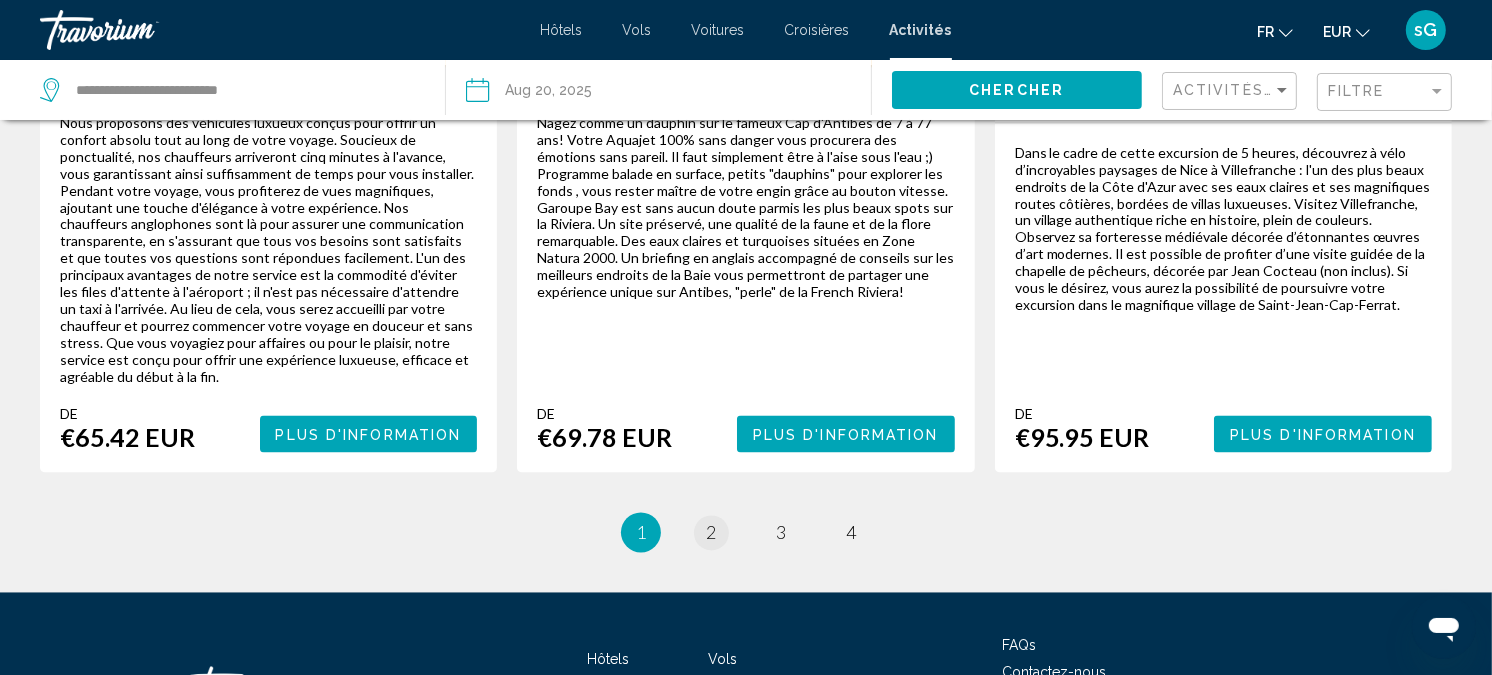 drag, startPoint x: 693, startPoint y: 487, endPoint x: 717, endPoint y: 485, distance: 24.083189 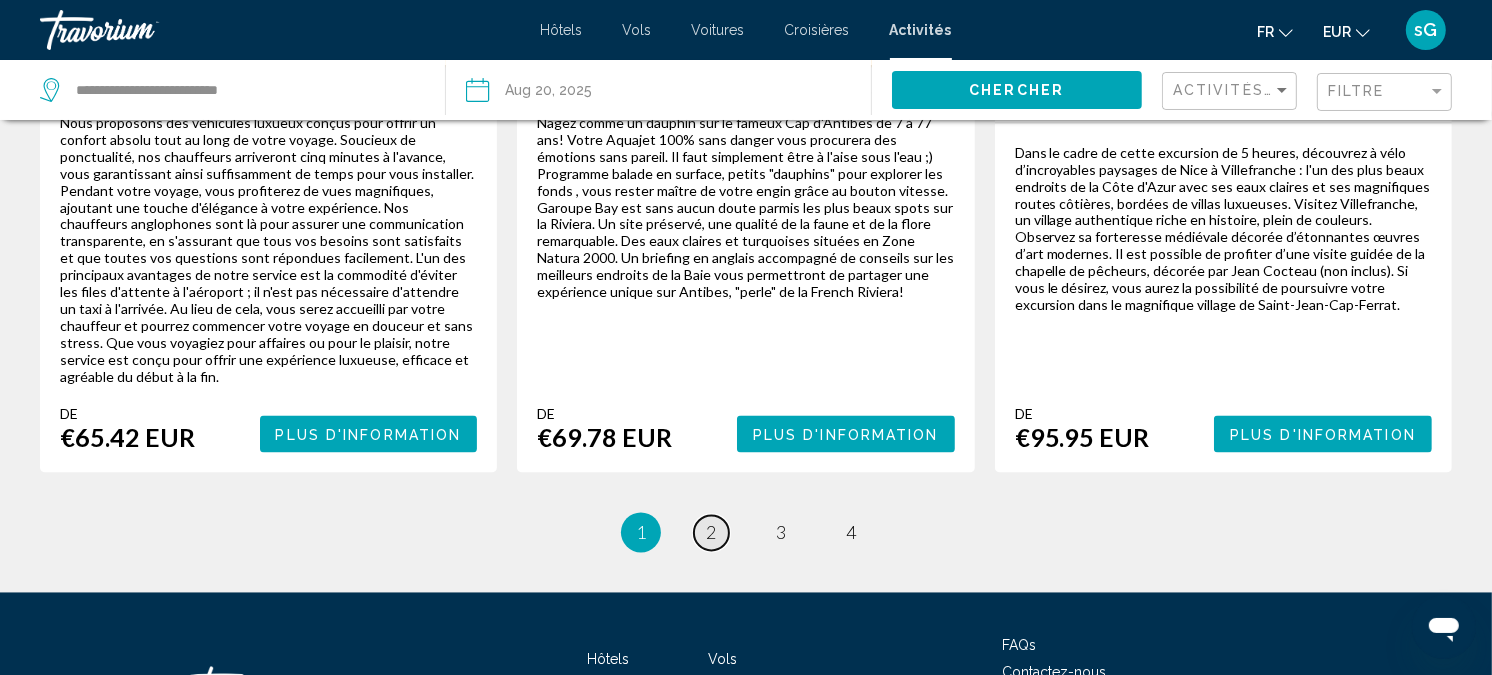 click on "page  2" at bounding box center [711, 533] 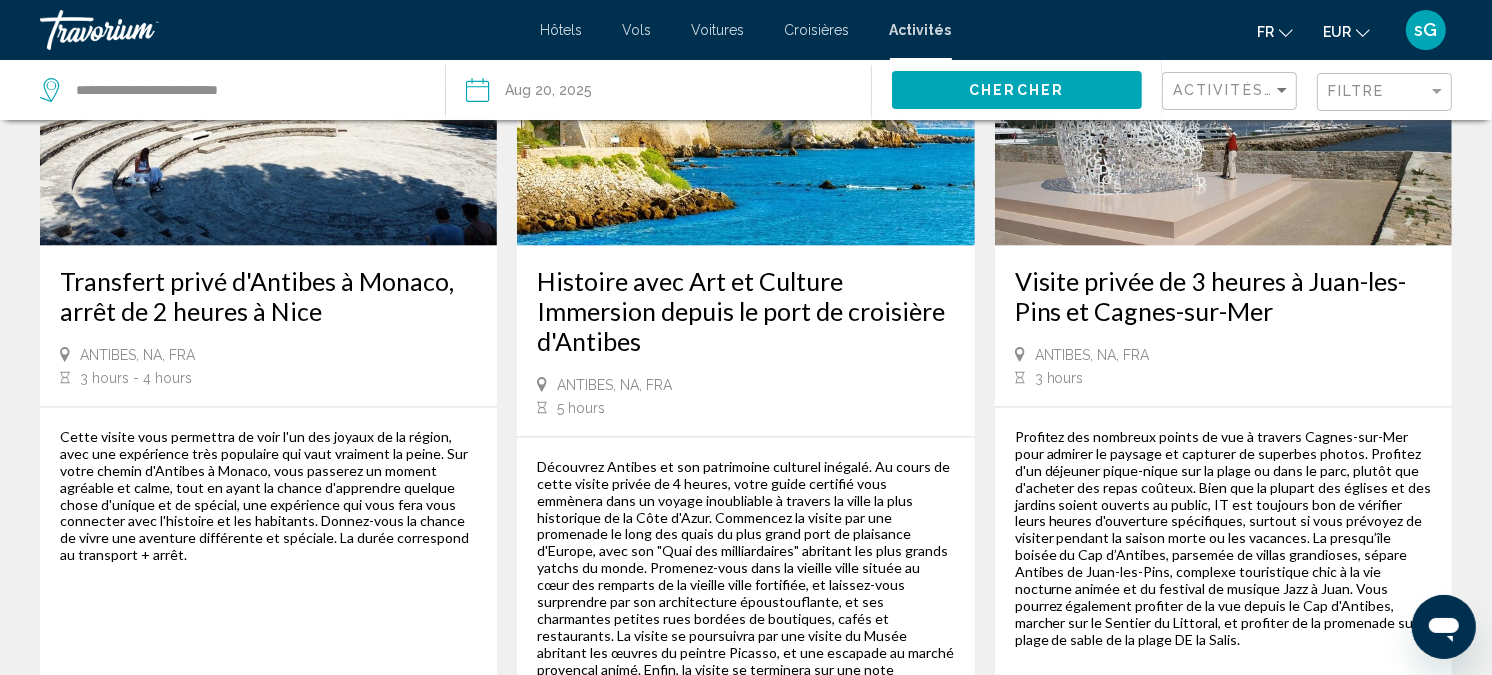 scroll, scrollTop: 2777, scrollLeft: 0, axis: vertical 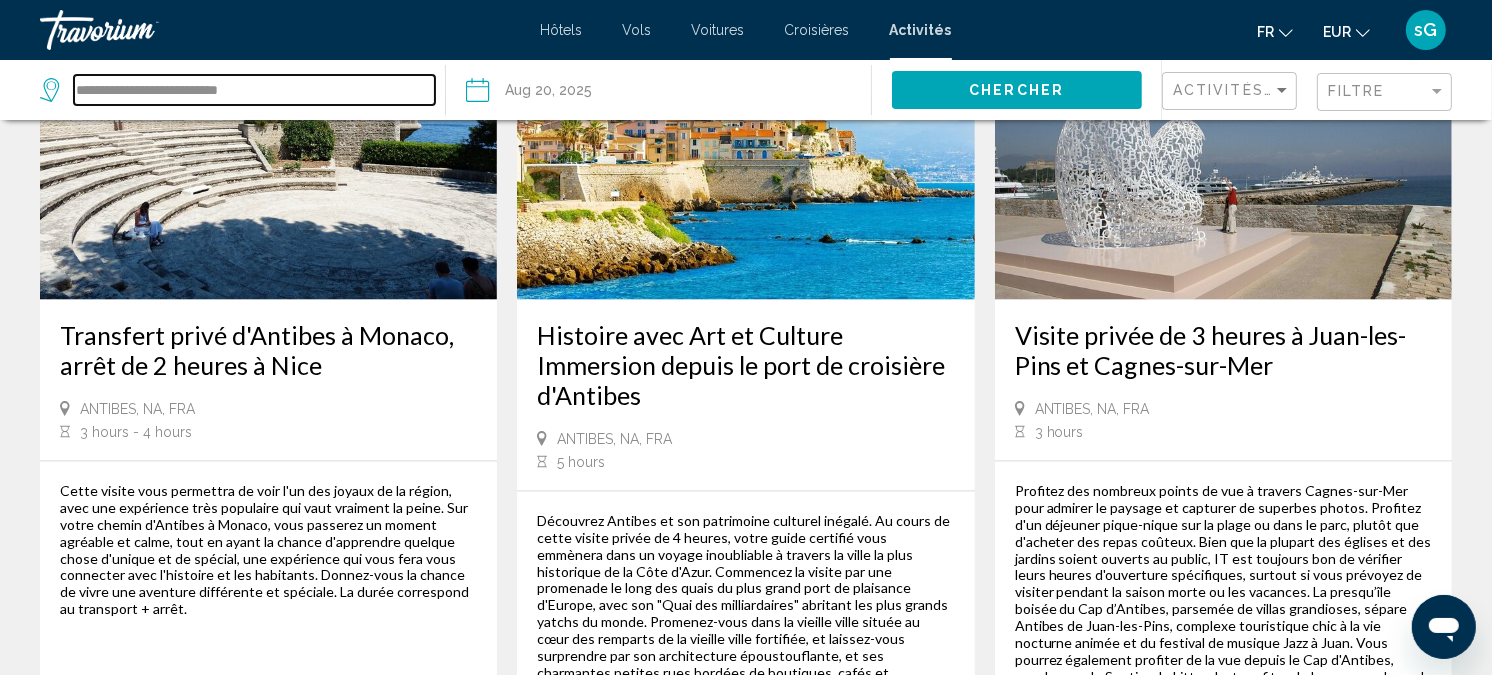 click on "**********" at bounding box center (254, 90) 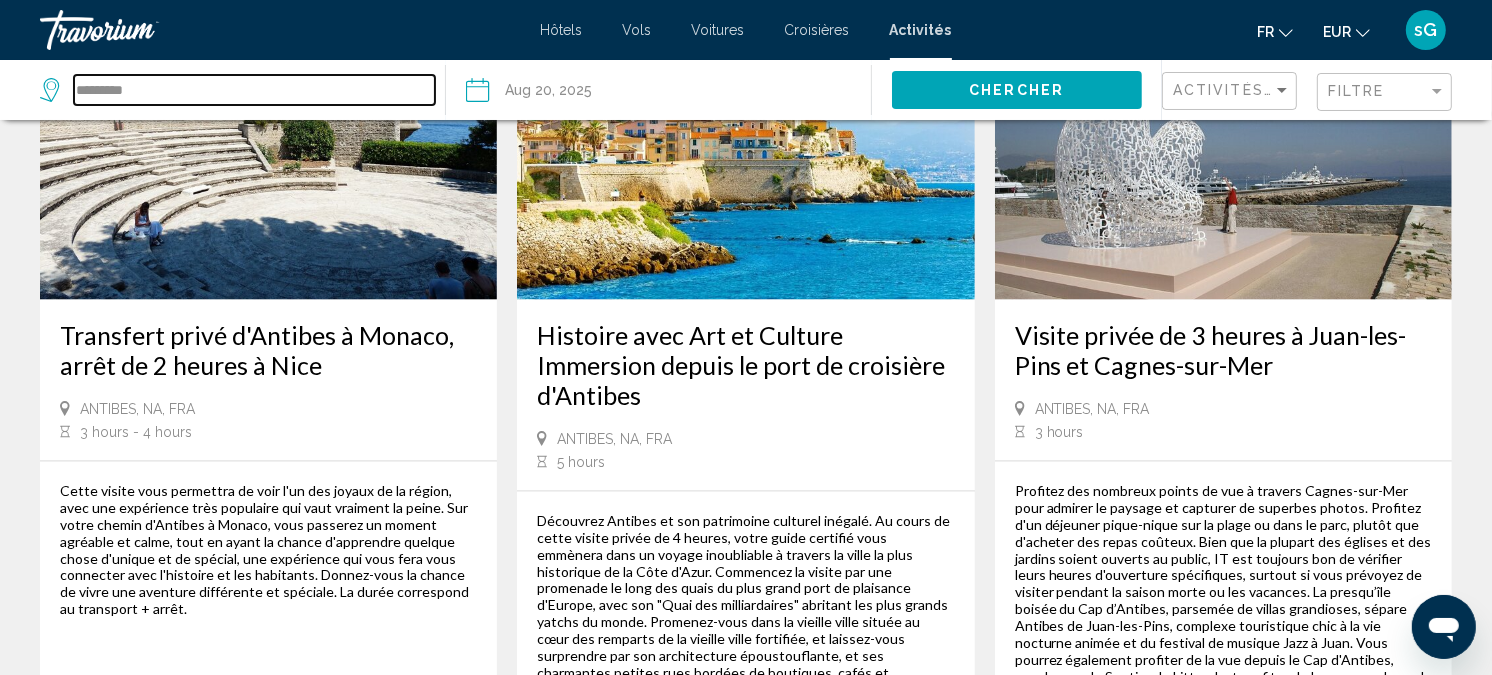 drag, startPoint x: 262, startPoint y: 94, endPoint x: 91, endPoint y: 94, distance: 171 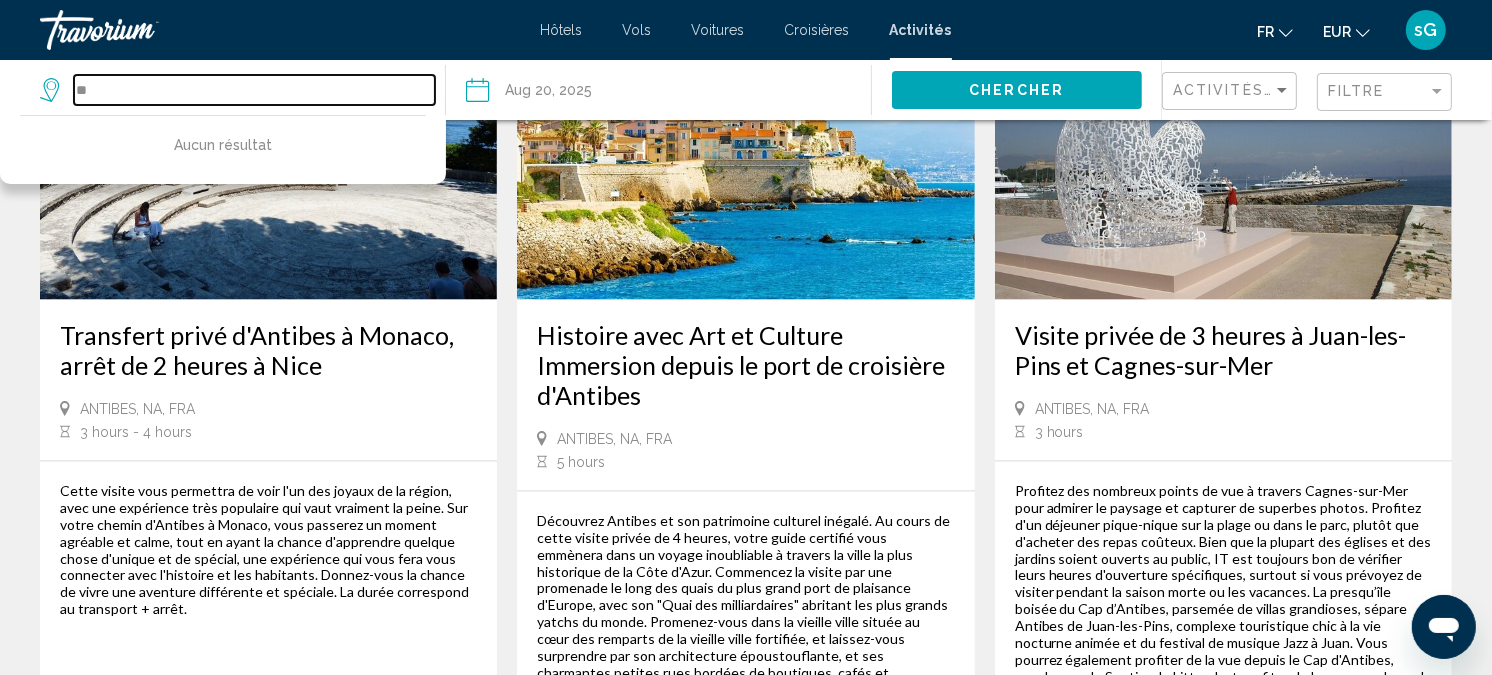 type on "*" 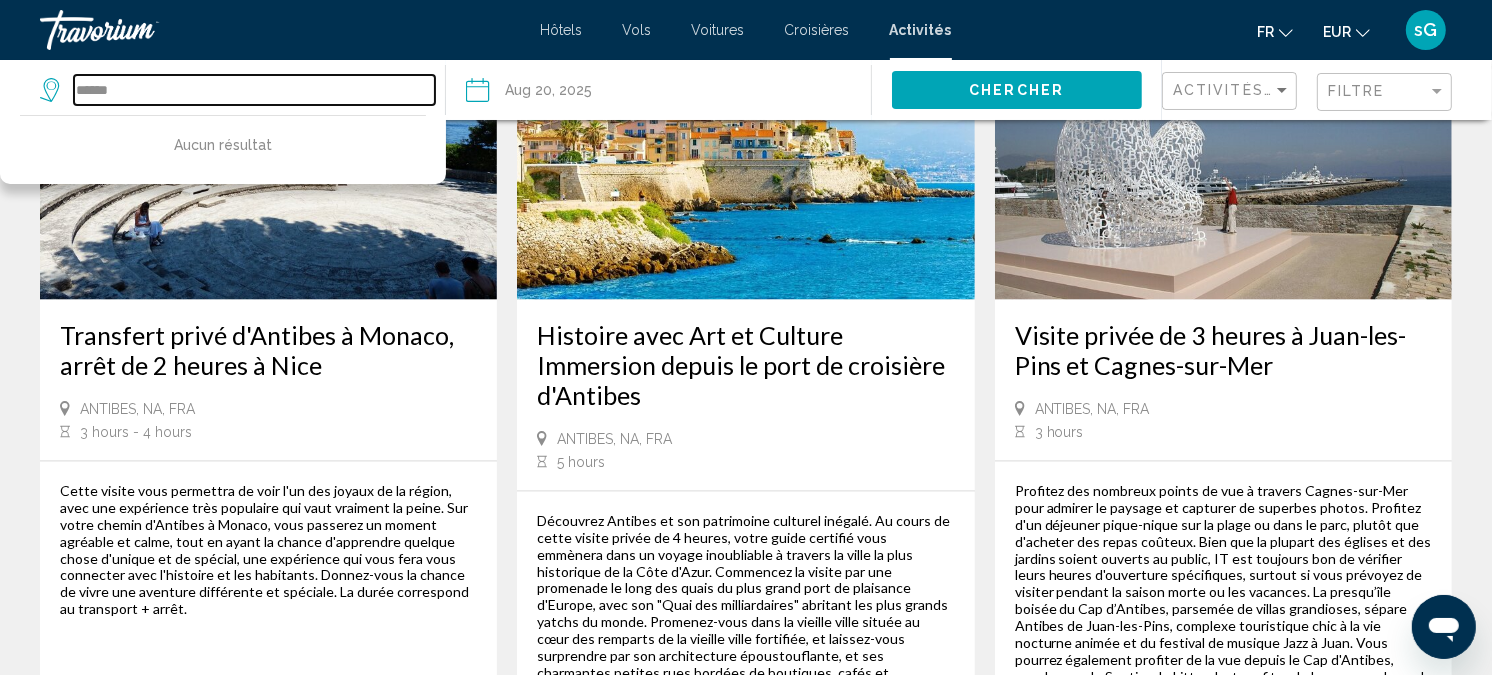 type on "*******" 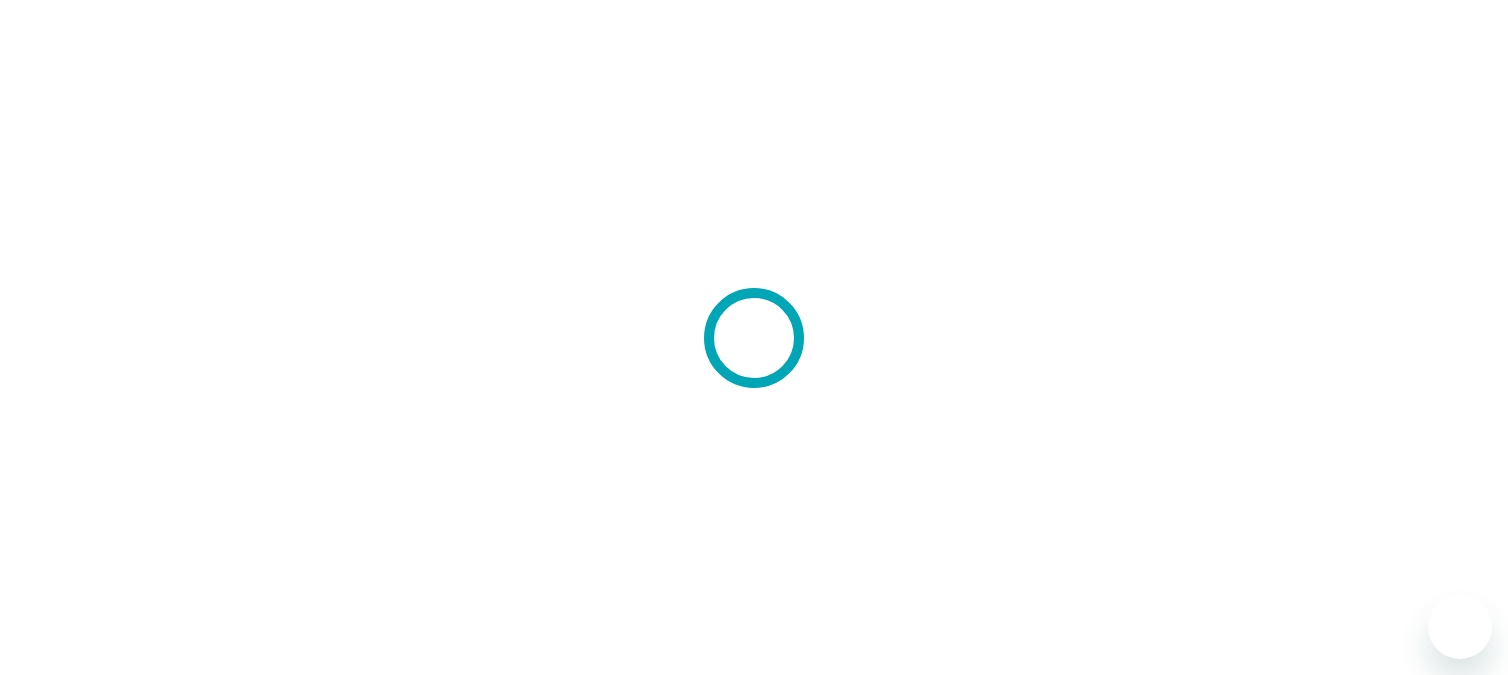 scroll, scrollTop: 0, scrollLeft: 0, axis: both 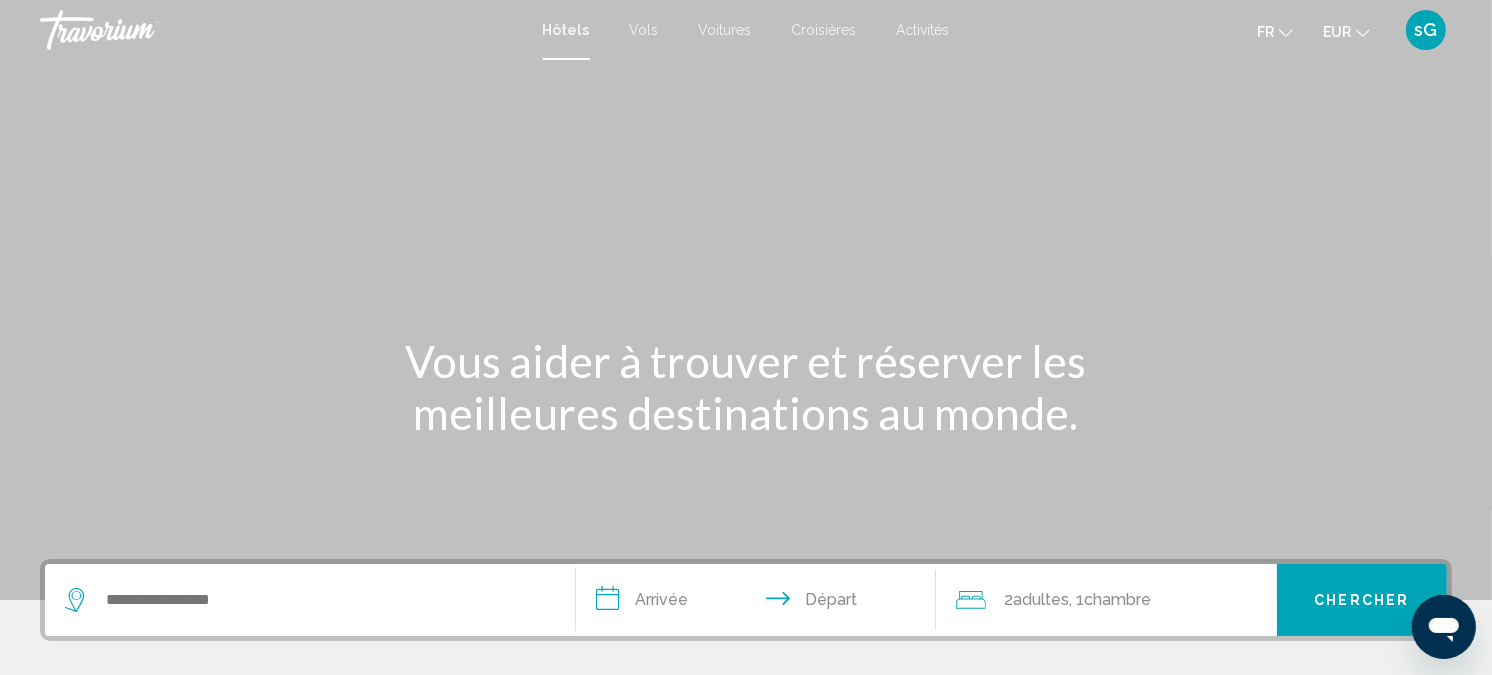 click on "Activités" at bounding box center [923, 30] 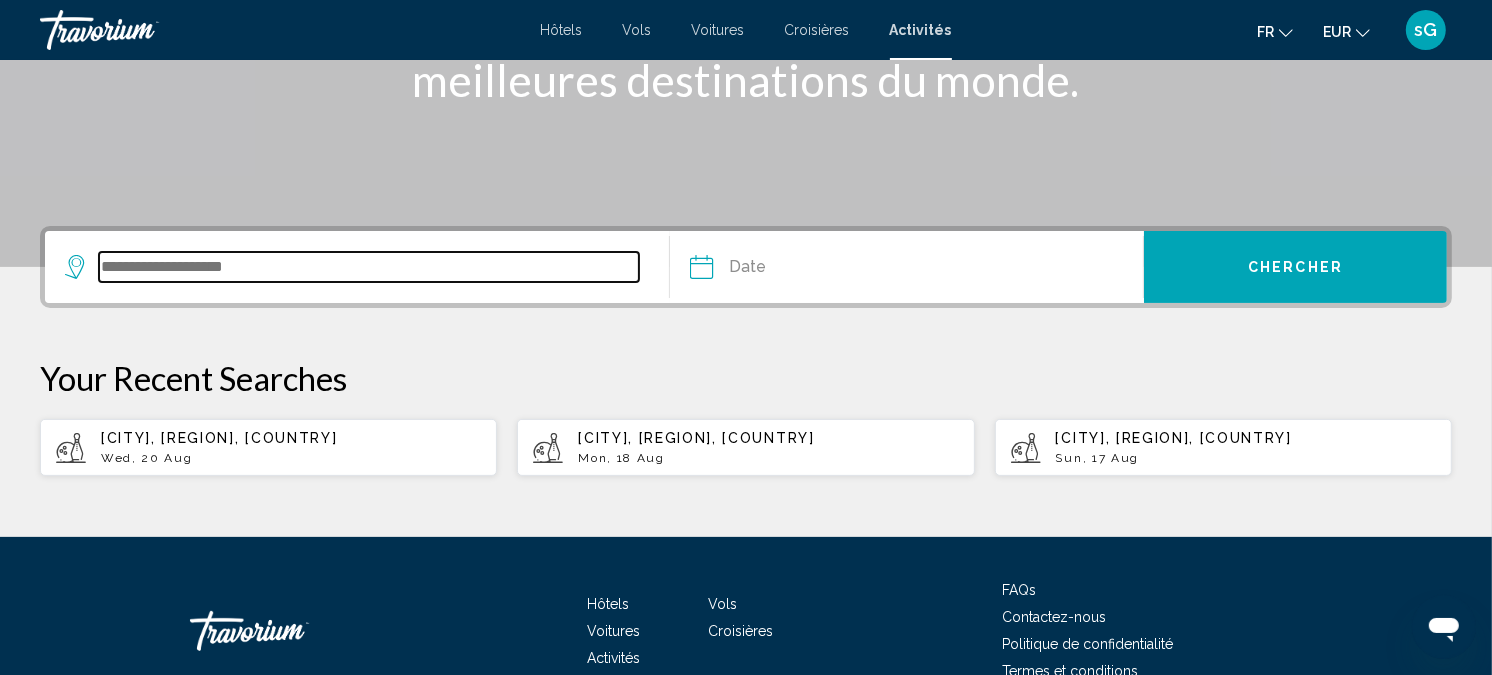 click at bounding box center [369, 267] 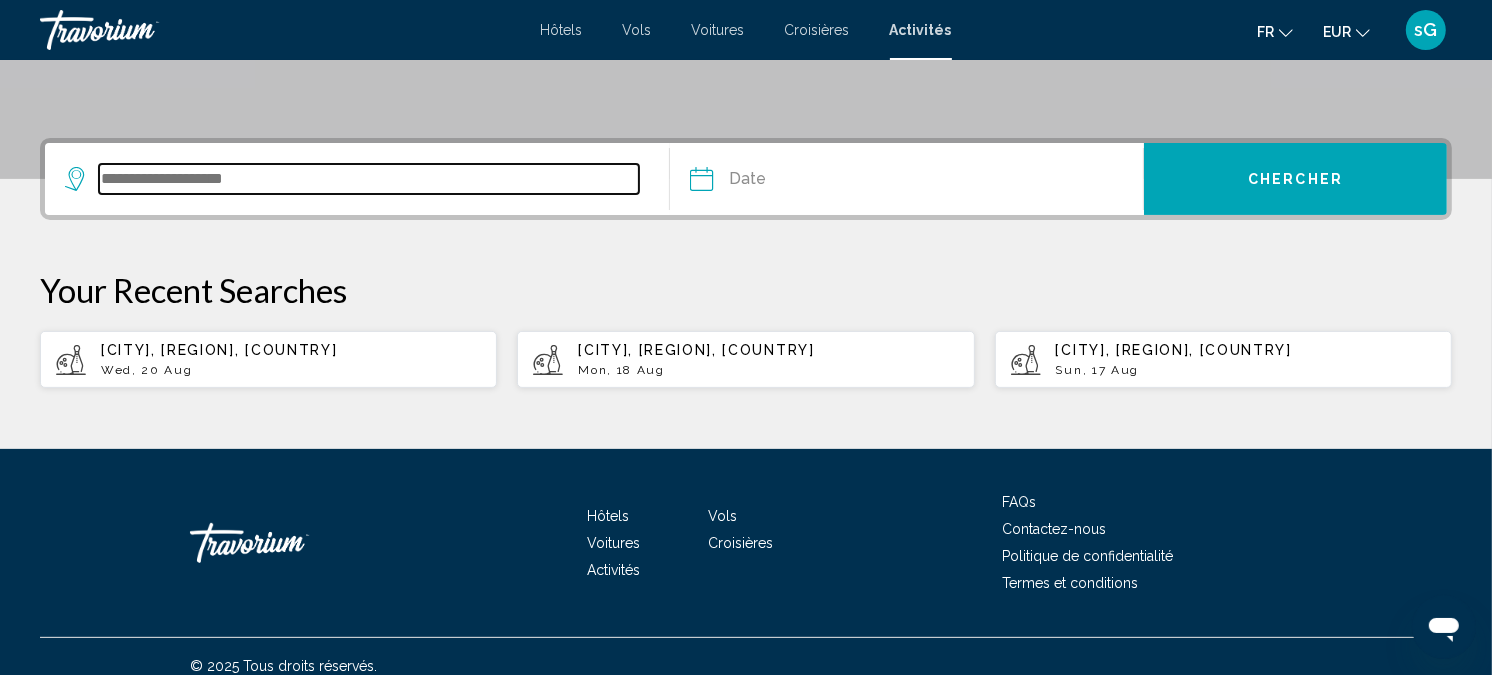 scroll, scrollTop: 438, scrollLeft: 0, axis: vertical 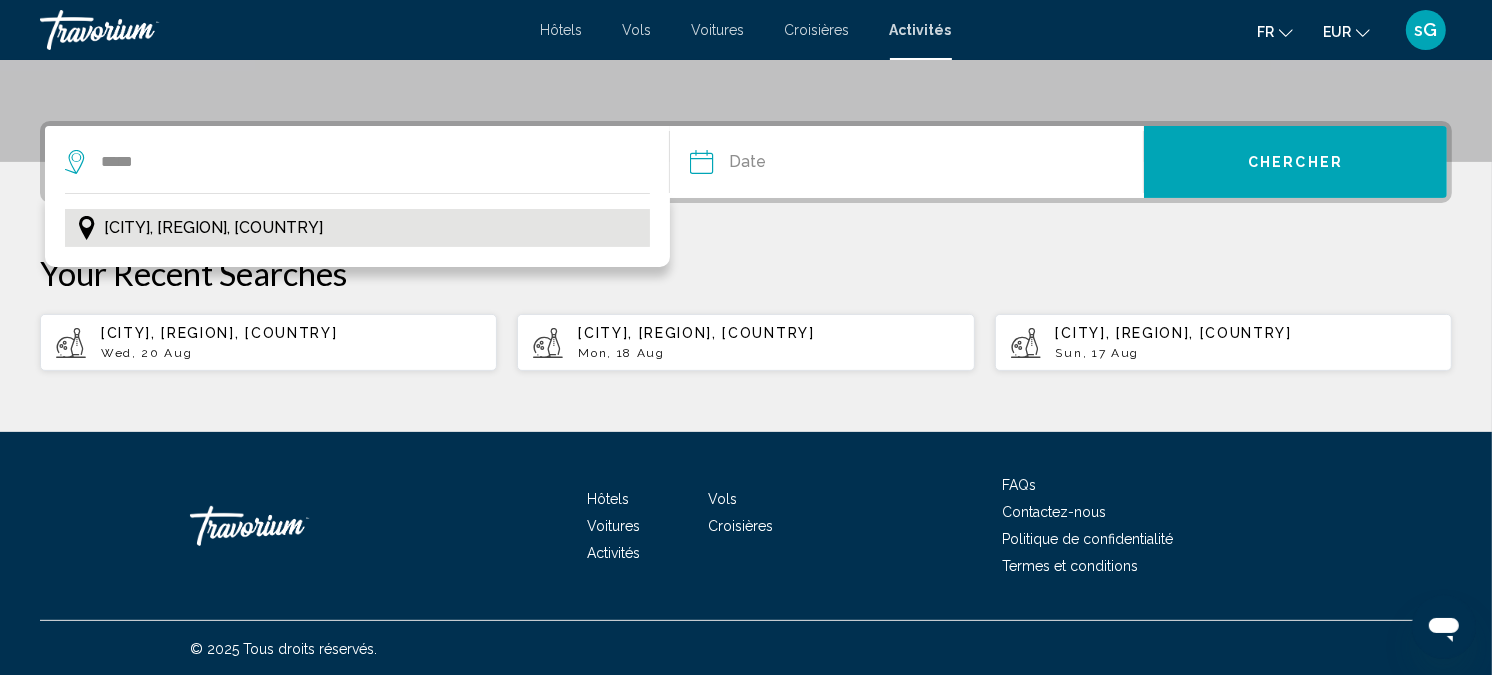 click on "[CITY], [REGION], [COUNTRY]" at bounding box center [213, 228] 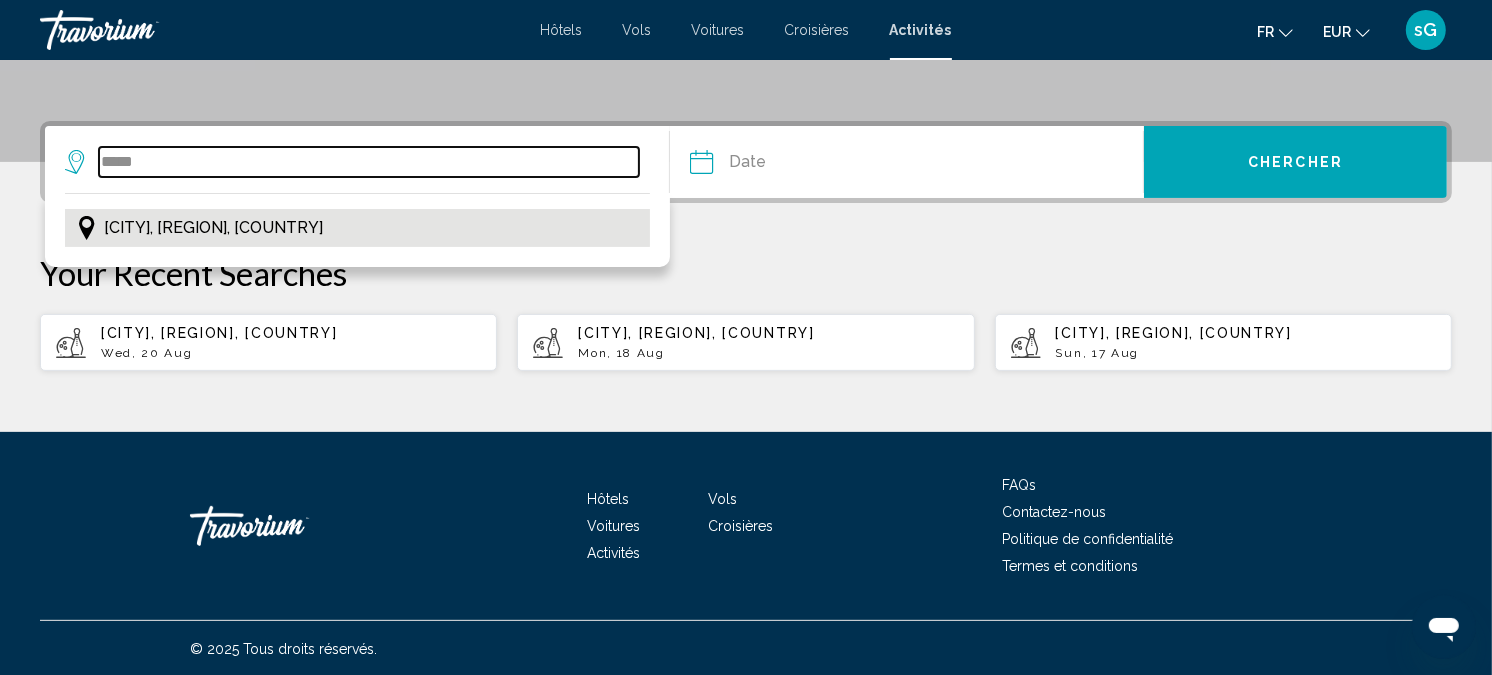 type on "**********" 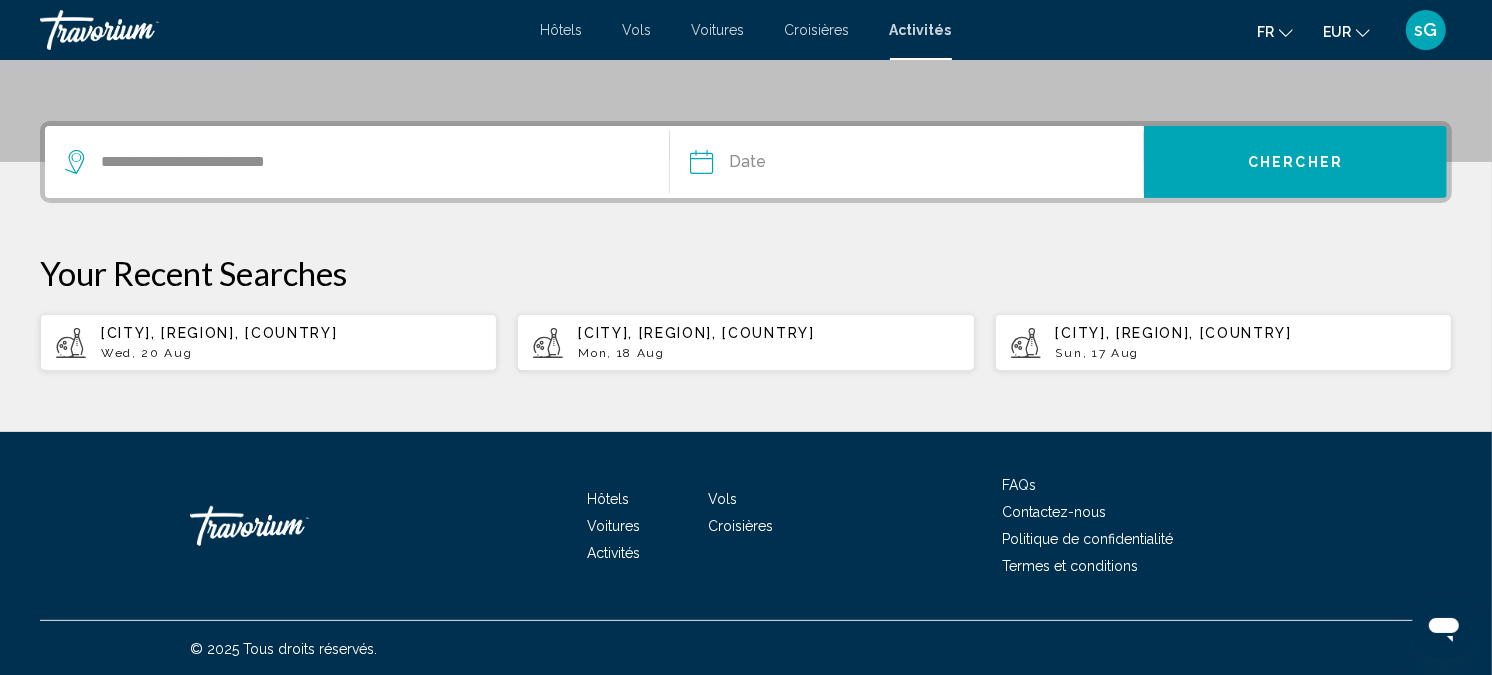 click at bounding box center [802, 165] 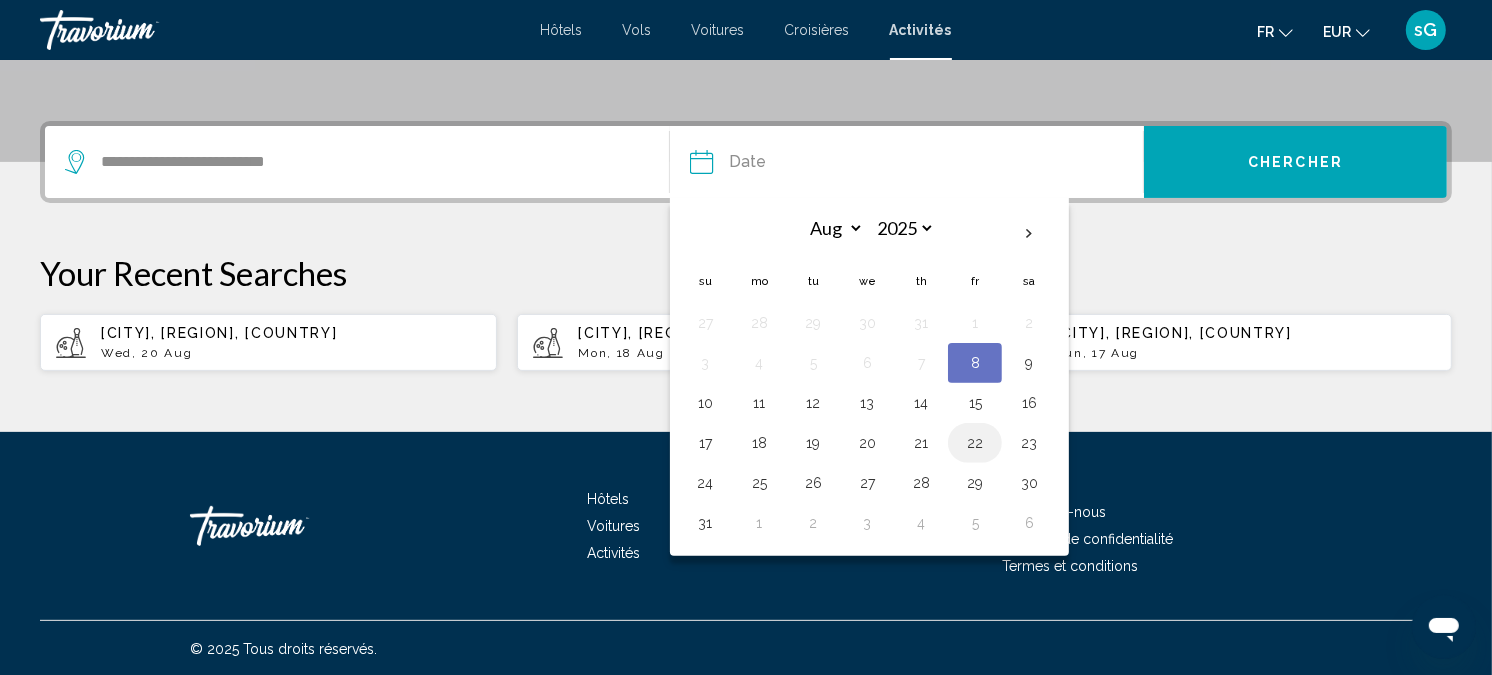 click on "22" at bounding box center [975, 443] 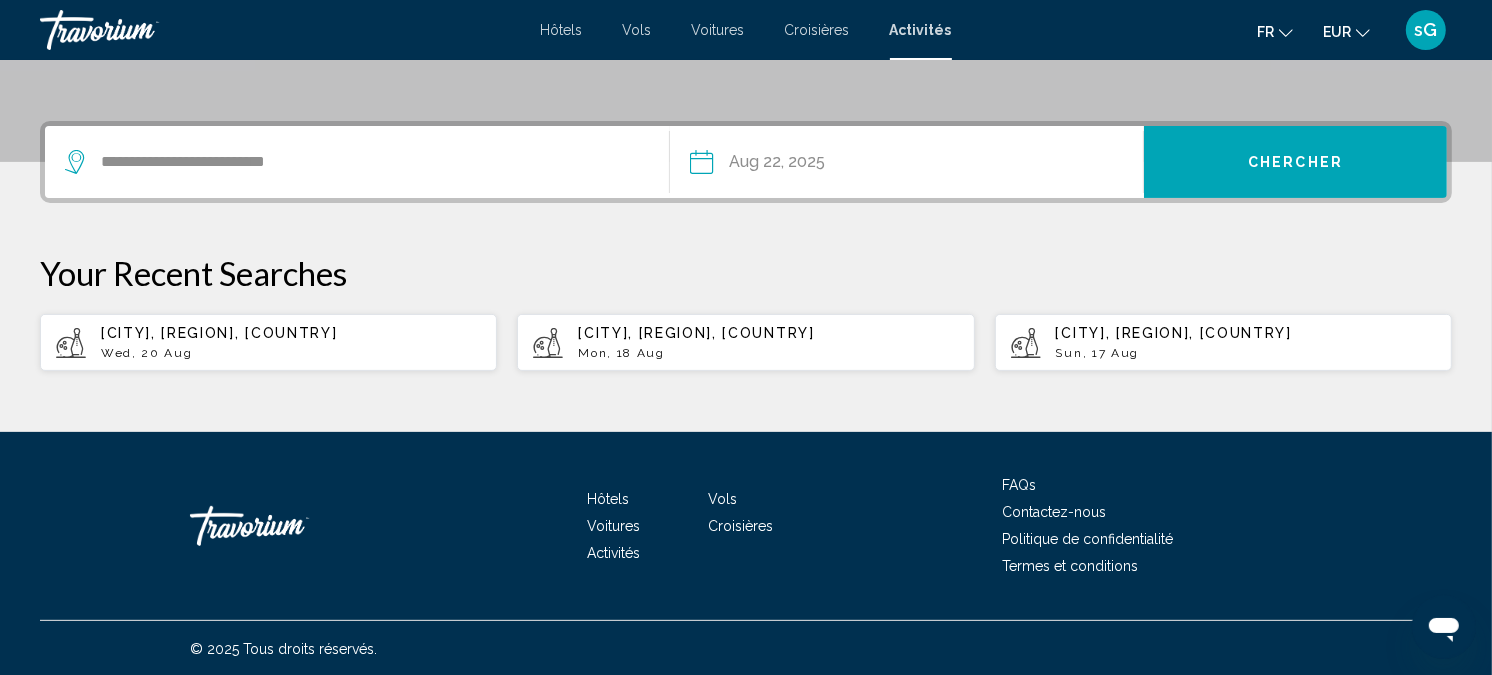 click on "Chercher" at bounding box center (1295, 162) 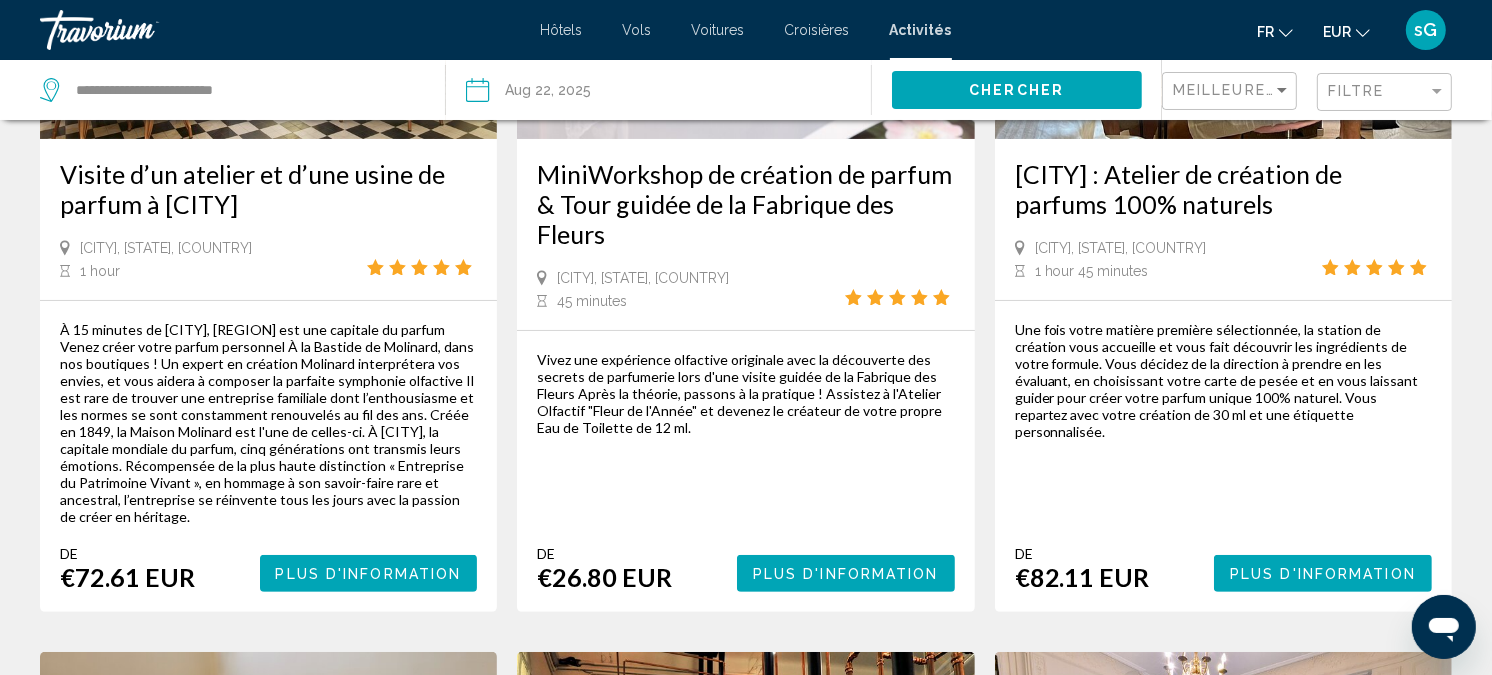 scroll, scrollTop: 444, scrollLeft: 0, axis: vertical 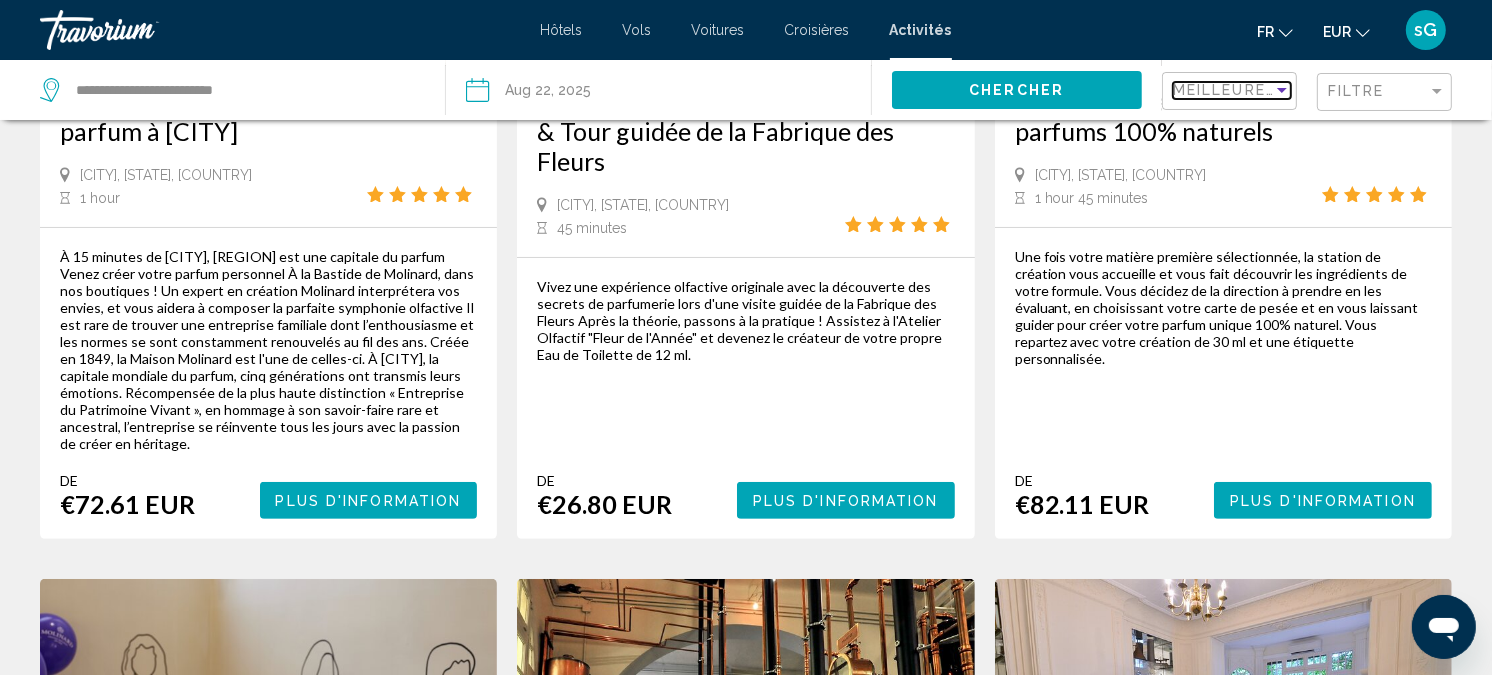 click on "Meilleures ventes" at bounding box center (1262, 90) 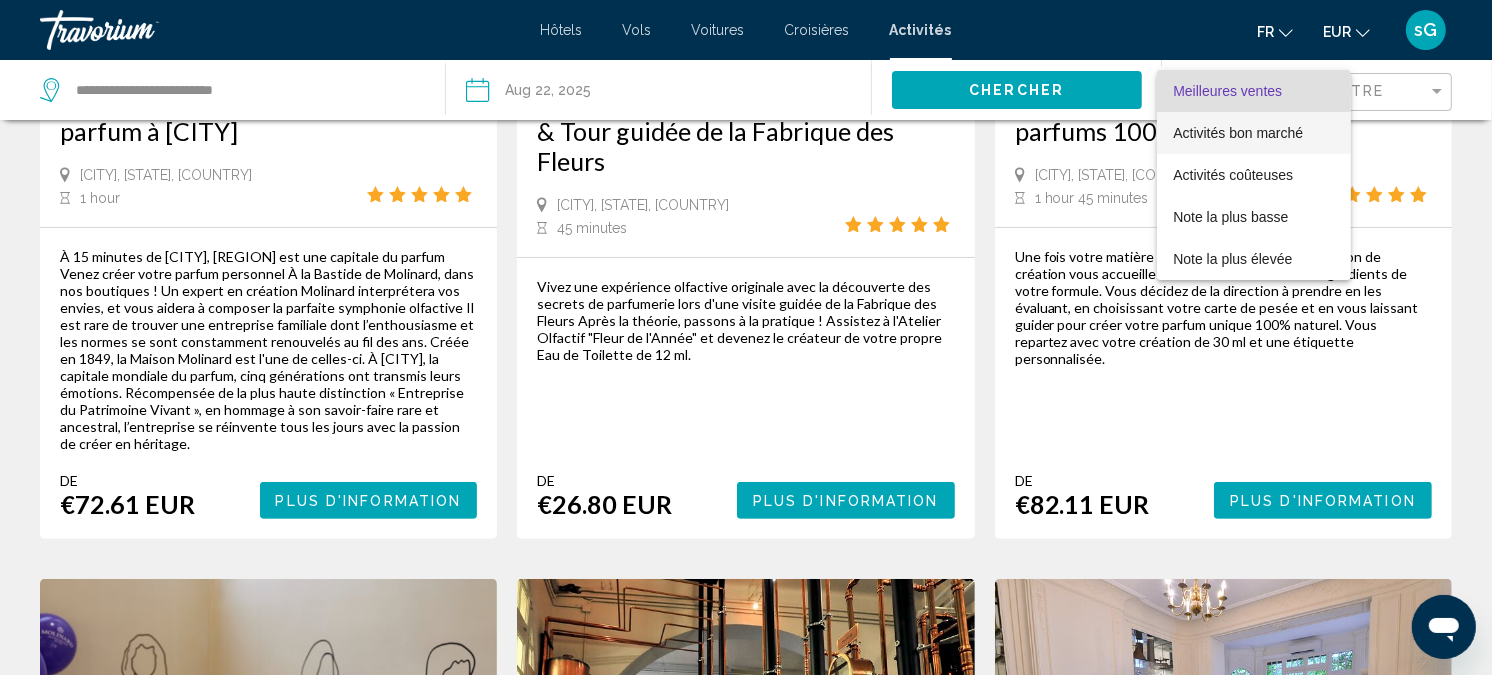 click on "Activités bon marché" at bounding box center (1238, 133) 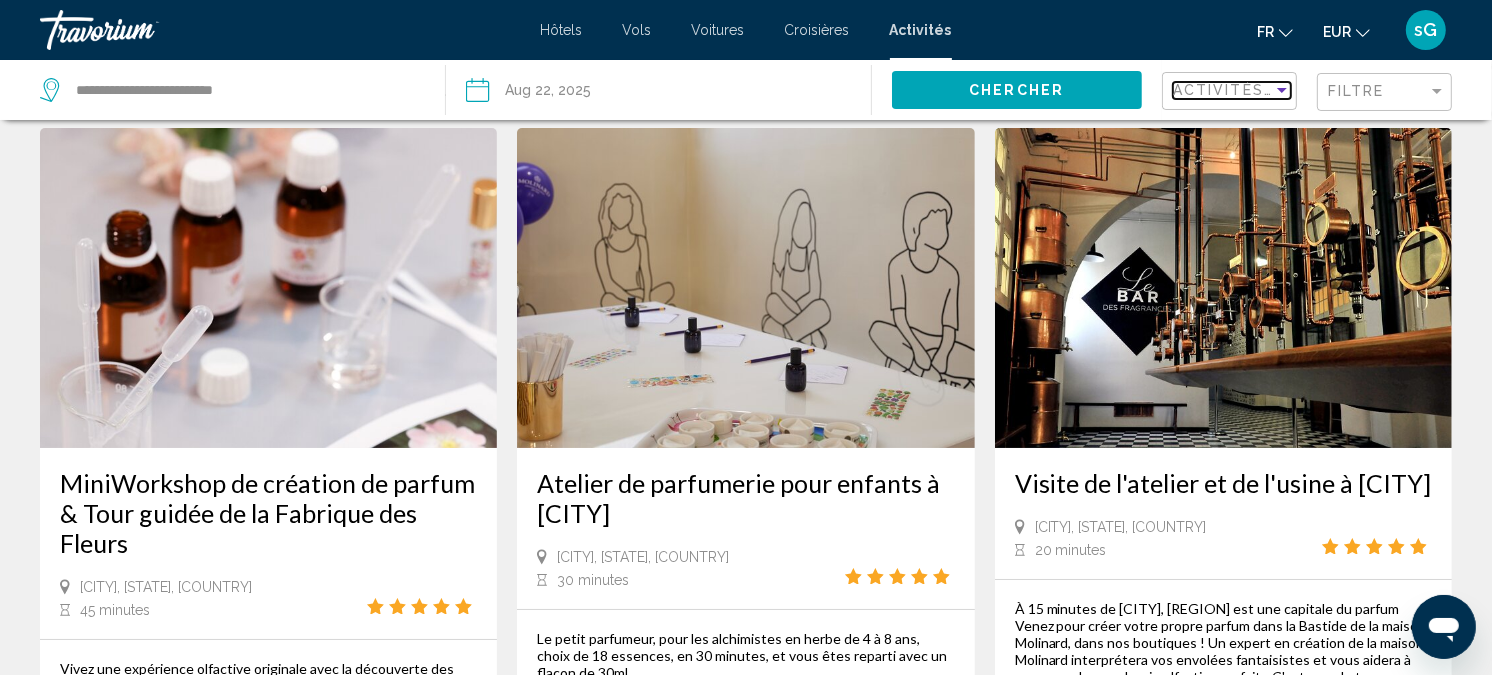 scroll, scrollTop: 0, scrollLeft: 0, axis: both 